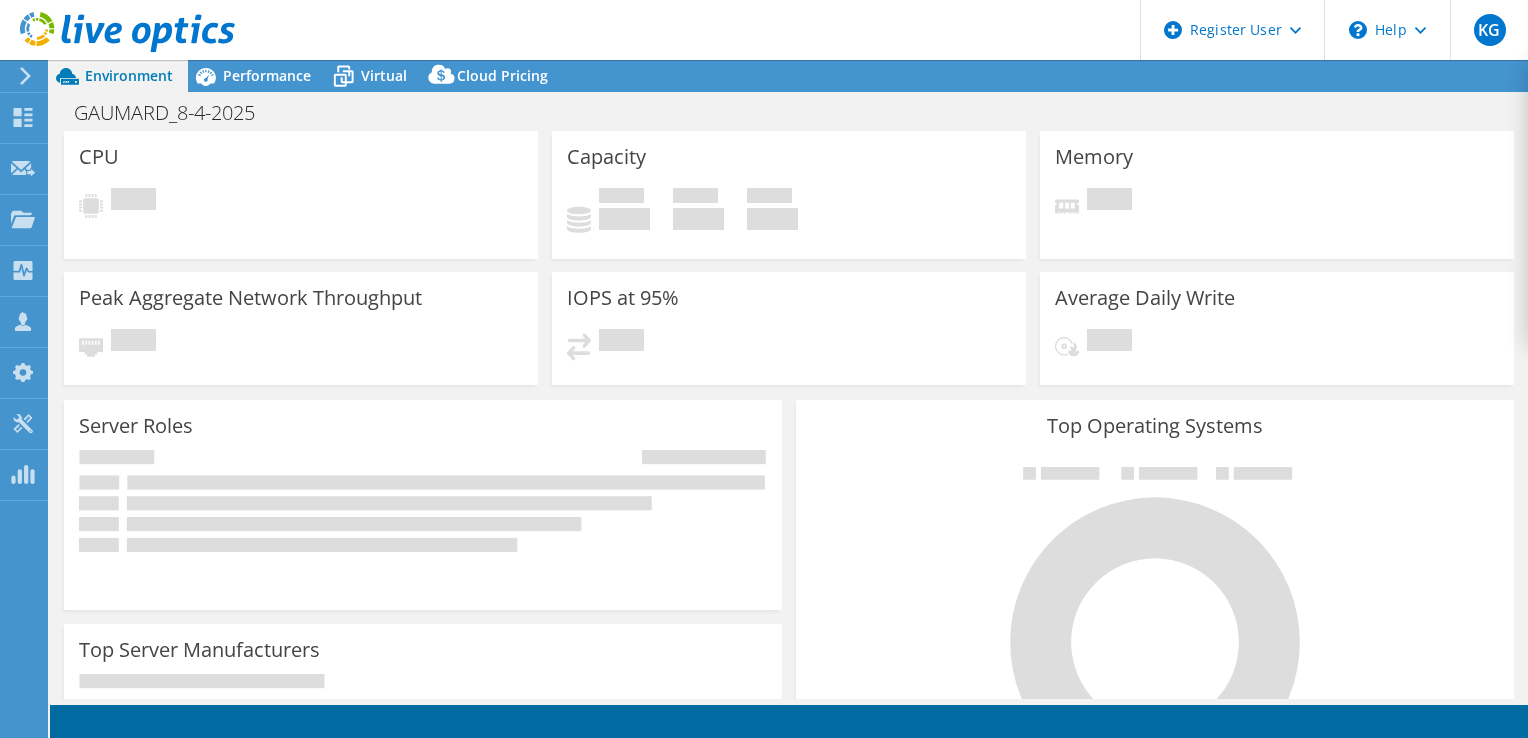 scroll, scrollTop: 0, scrollLeft: 0, axis: both 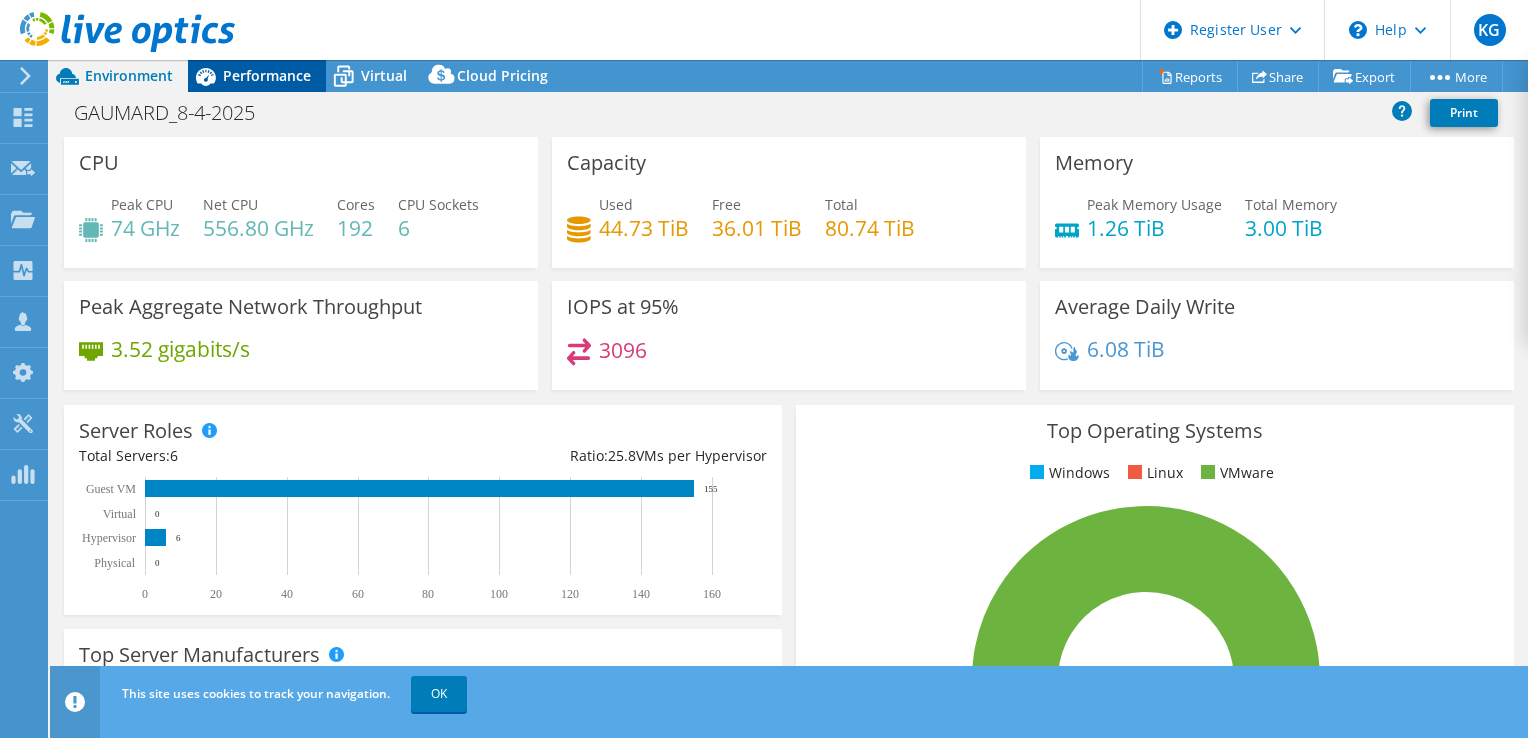 click on "Performance" at bounding box center (267, 75) 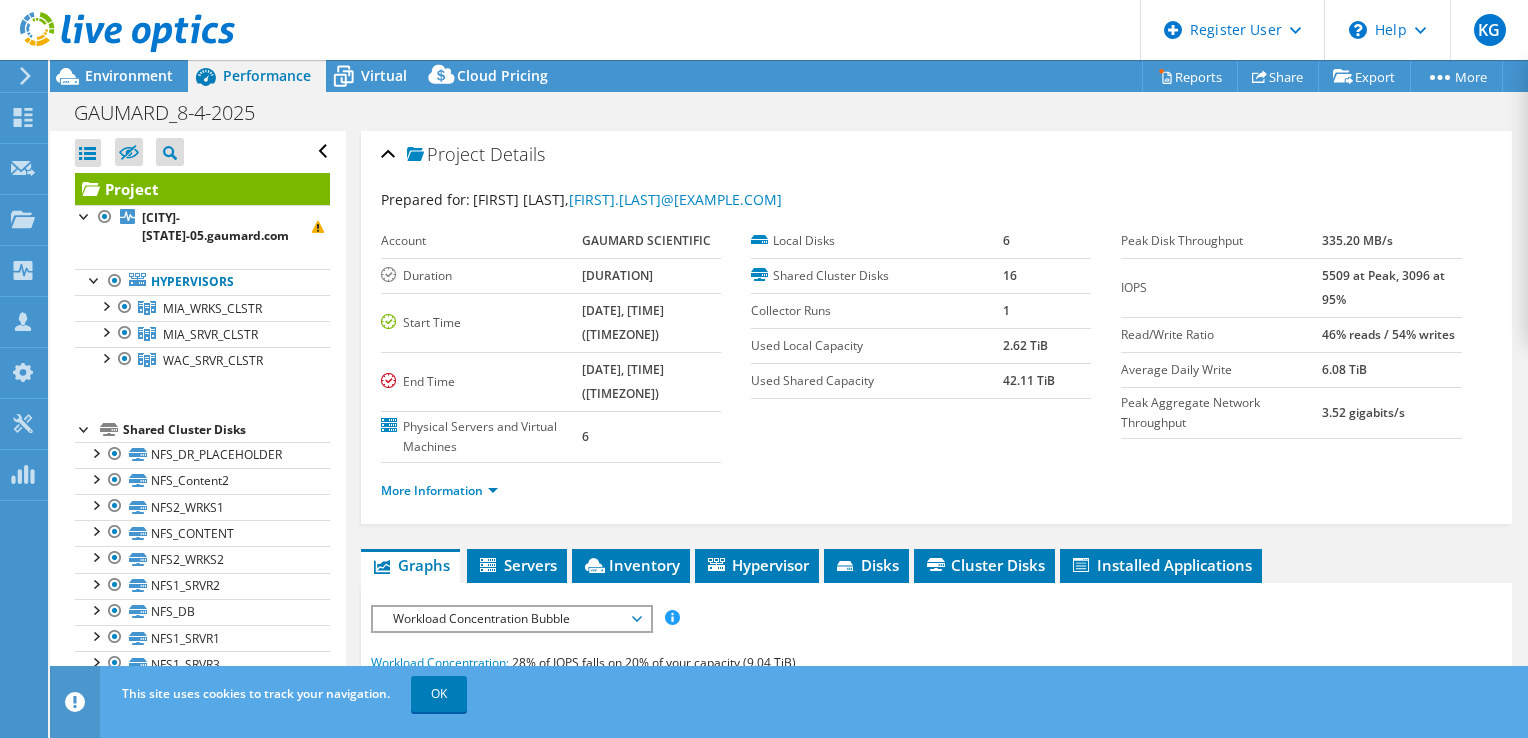 scroll, scrollTop: 0, scrollLeft: 0, axis: both 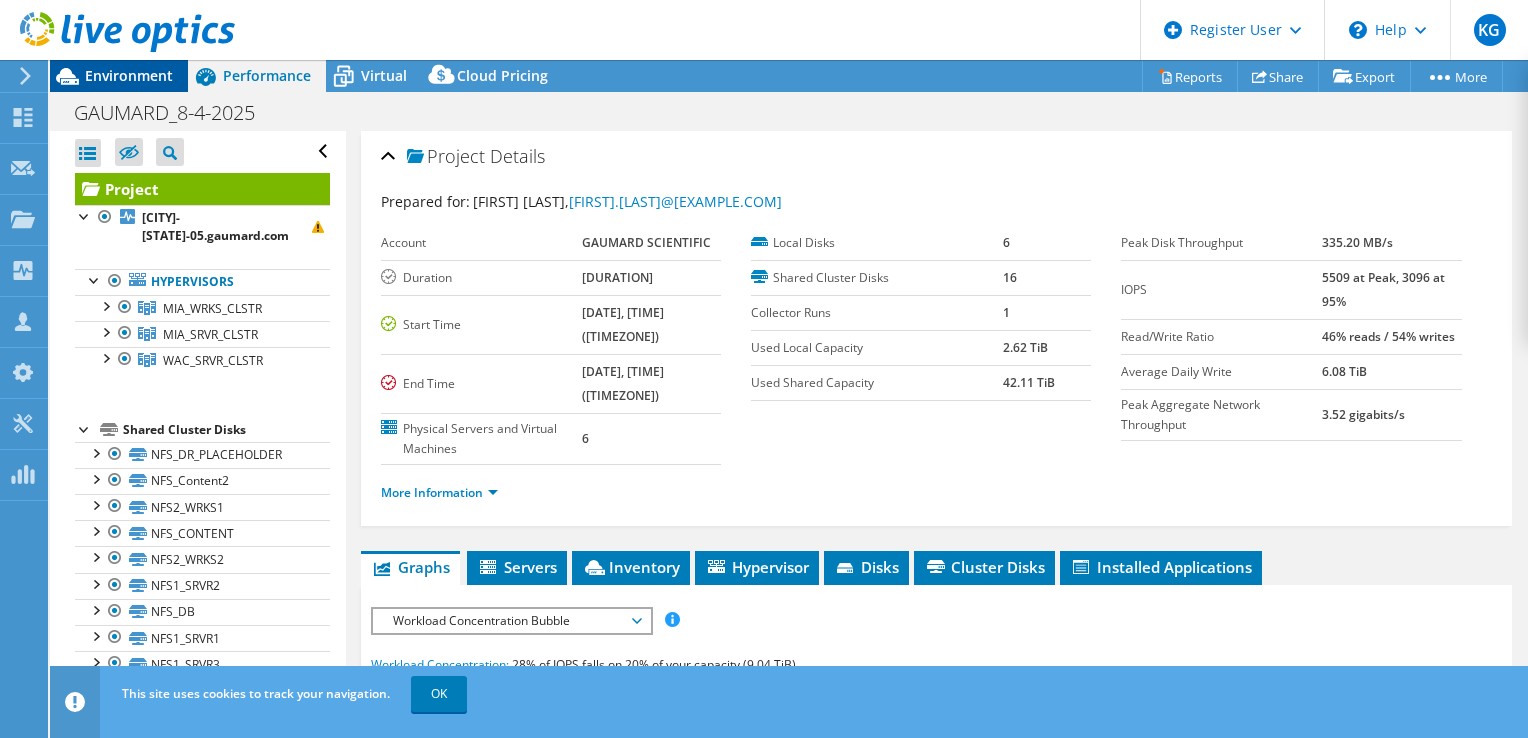 click on "Environment" at bounding box center [129, 75] 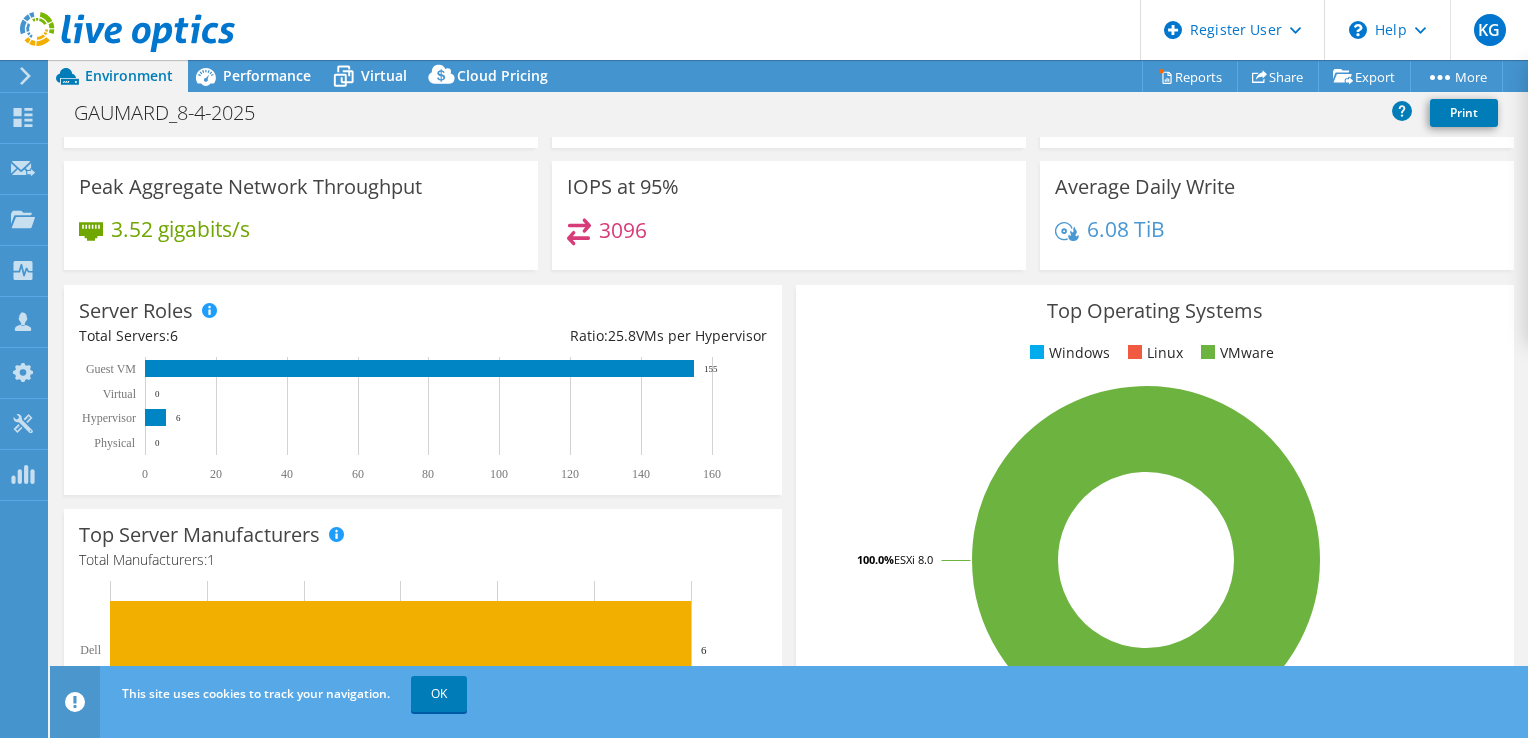 scroll, scrollTop: 0, scrollLeft: 0, axis: both 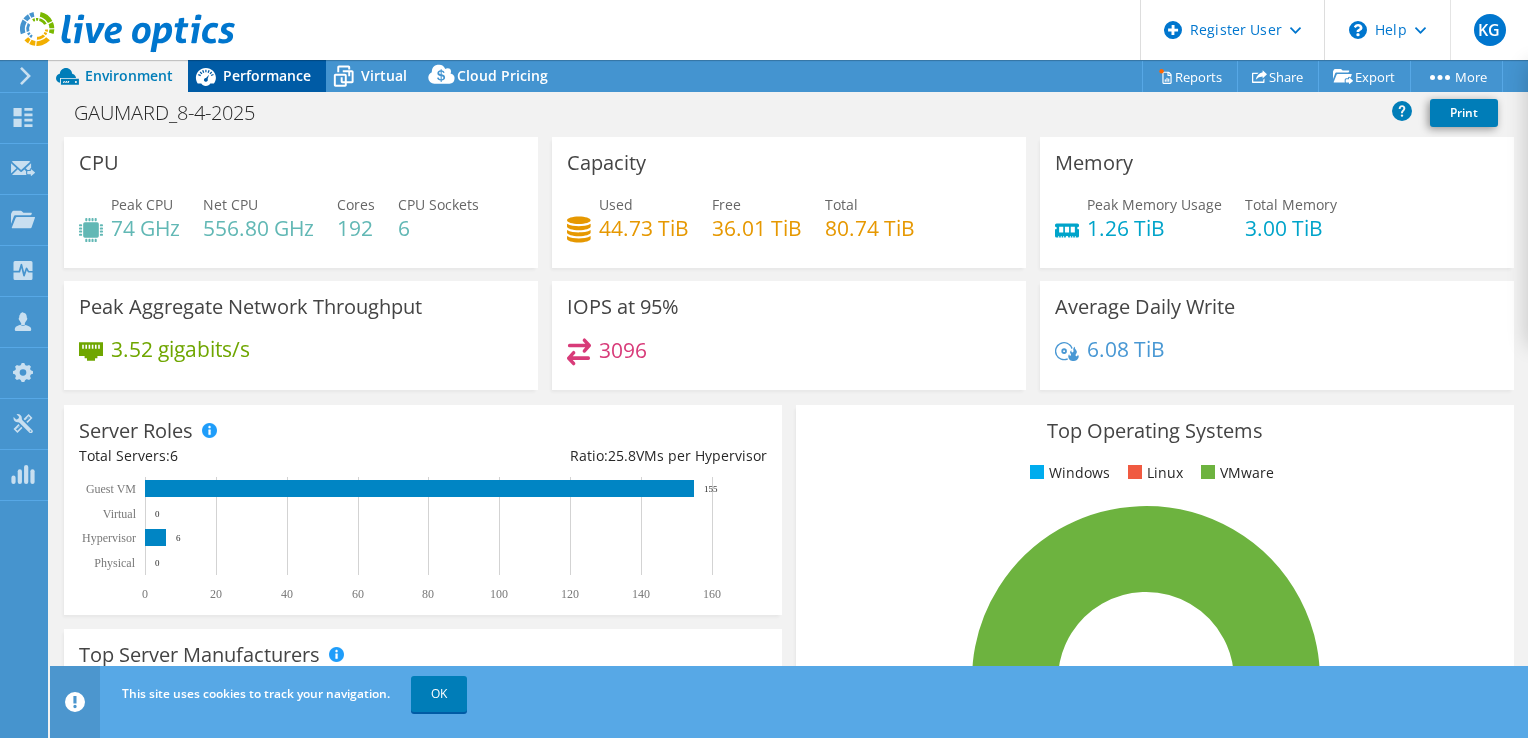 click on "Performance" at bounding box center (257, 76) 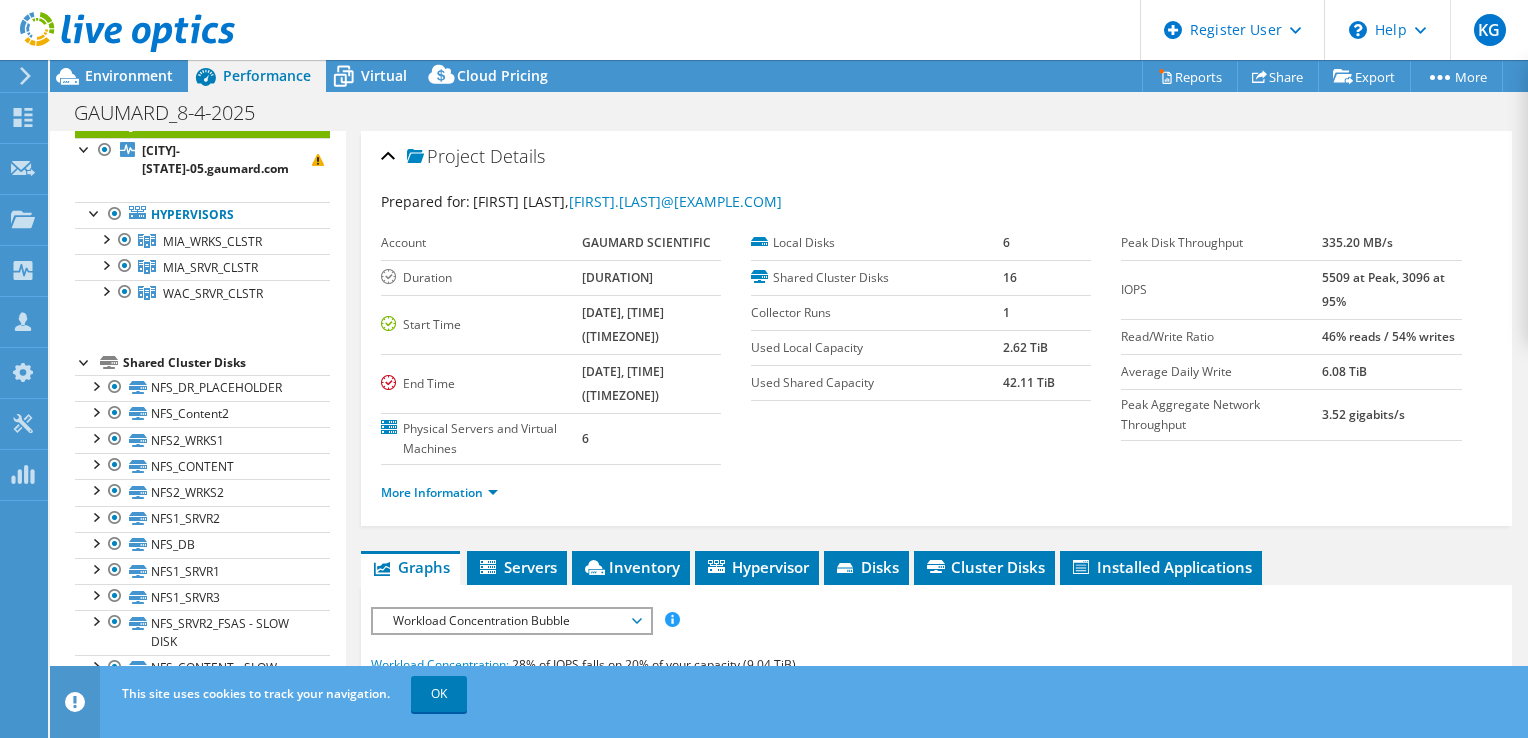 scroll, scrollTop: 0, scrollLeft: 0, axis: both 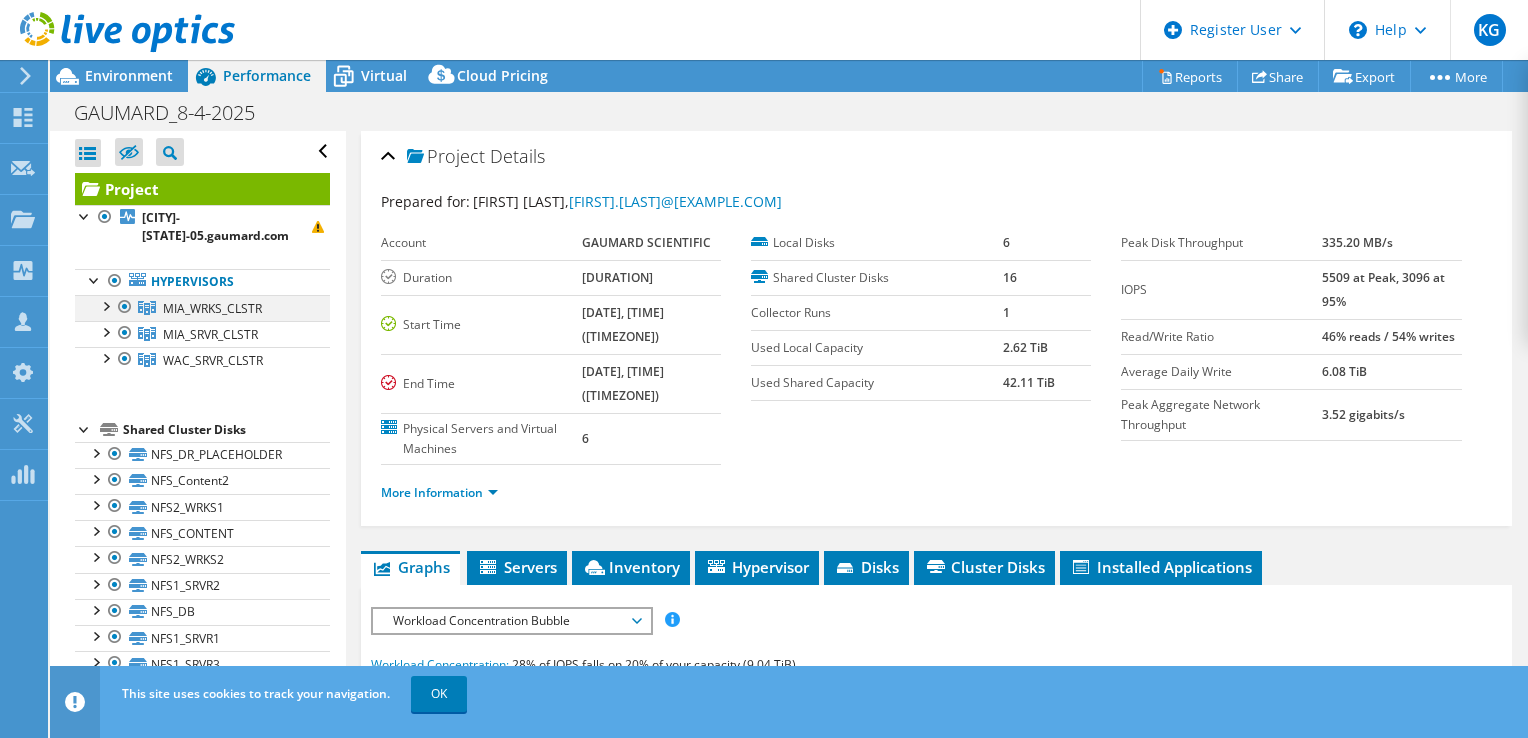 click at bounding box center (105, 305) 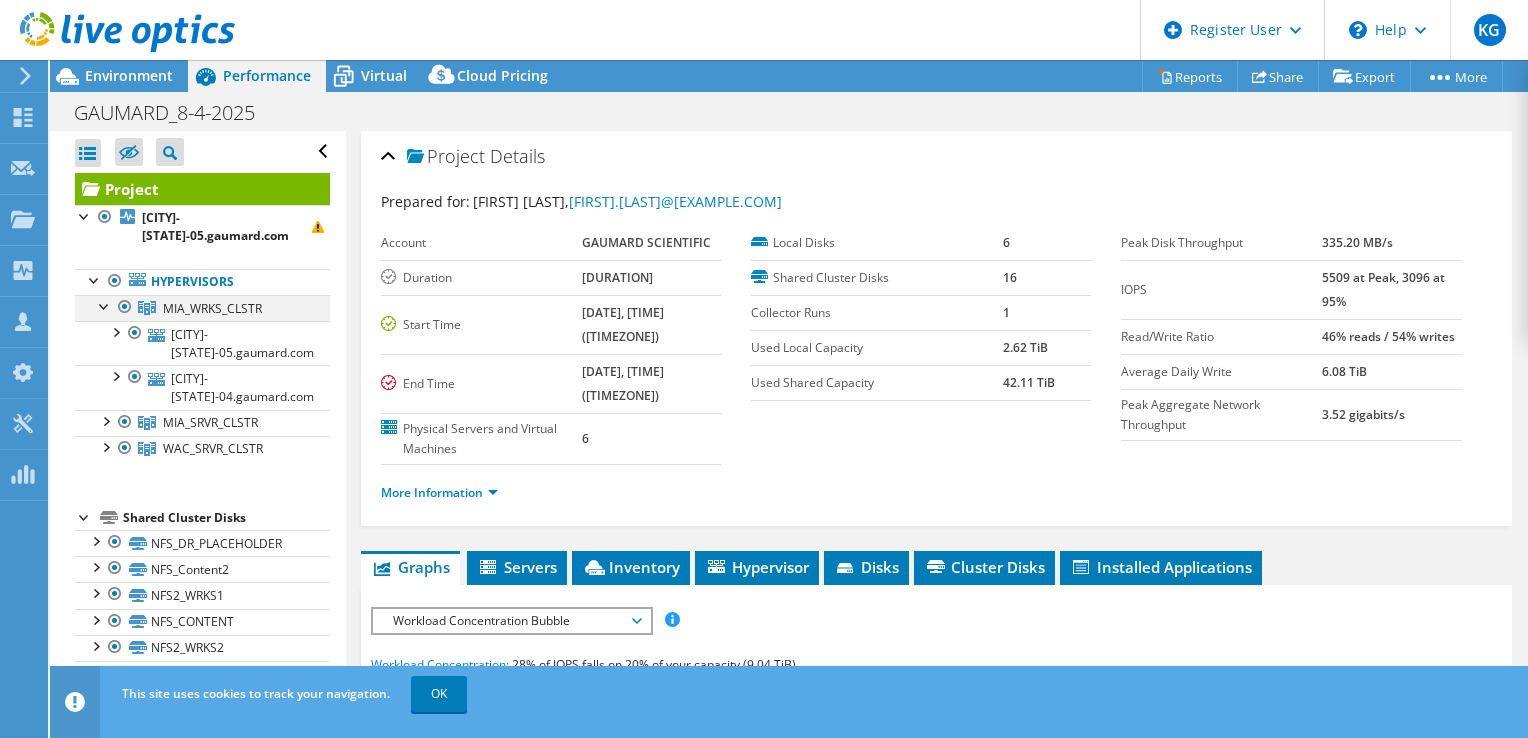 click at bounding box center [105, 305] 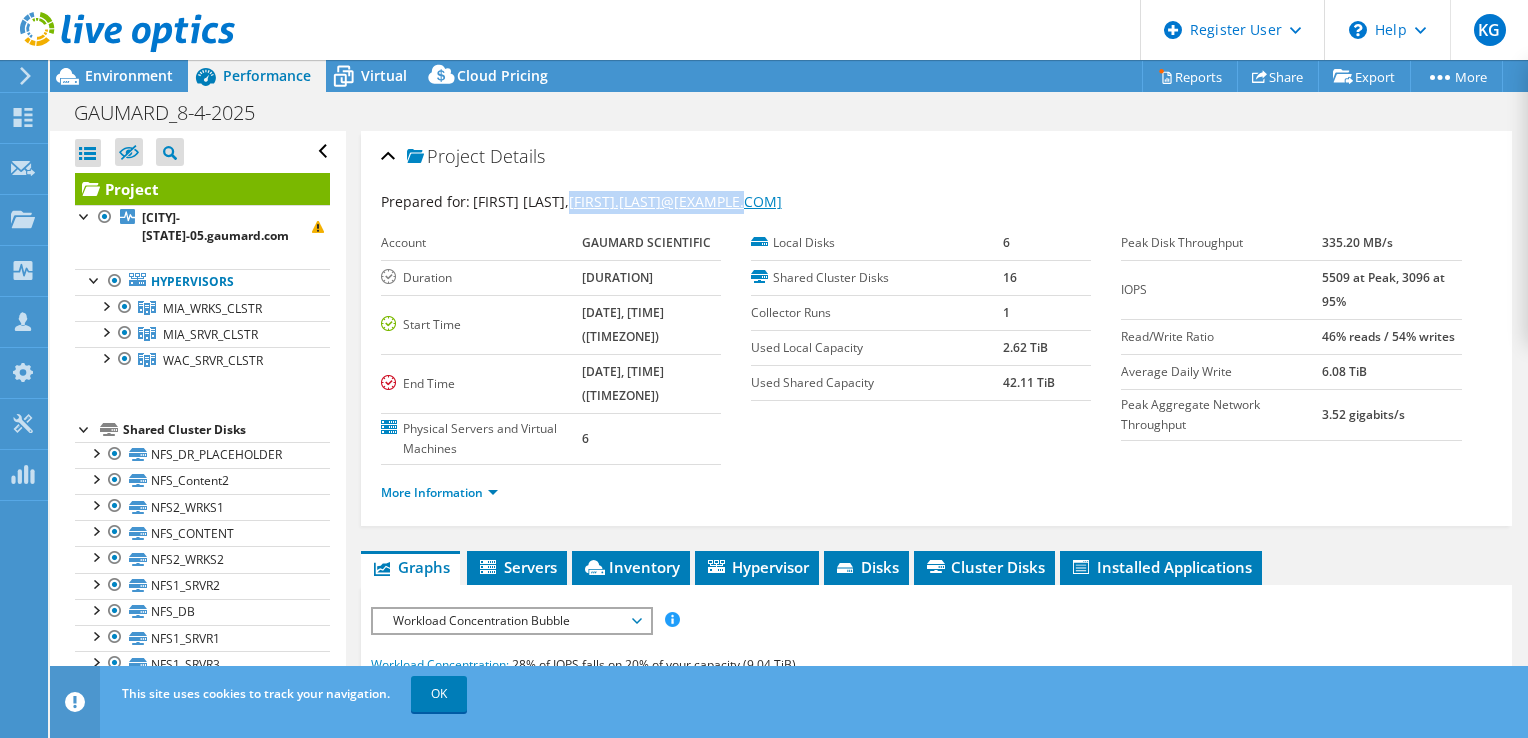 drag, startPoint x: 753, startPoint y: 198, endPoint x: 557, endPoint y: 205, distance: 196.12495 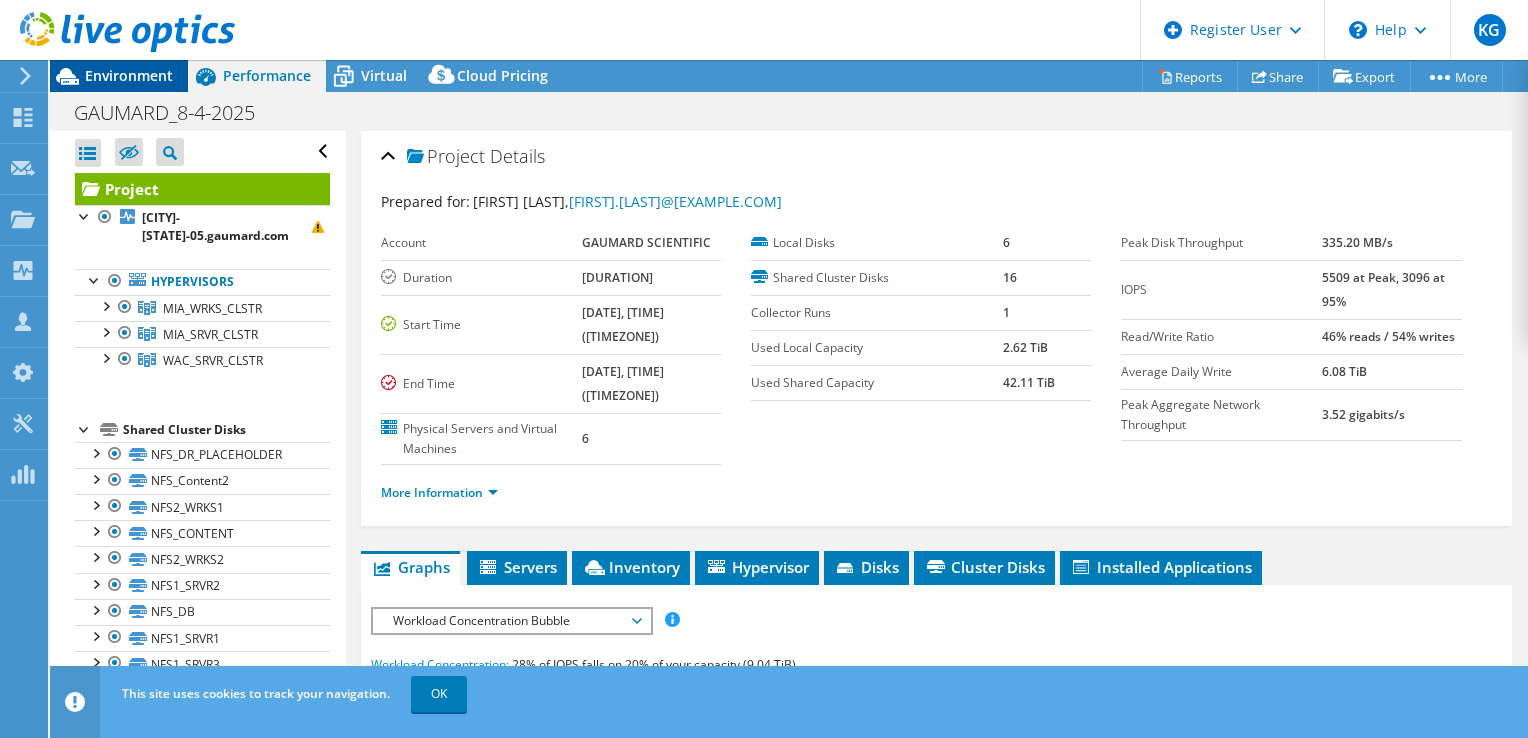 click on "Environment" at bounding box center [129, 75] 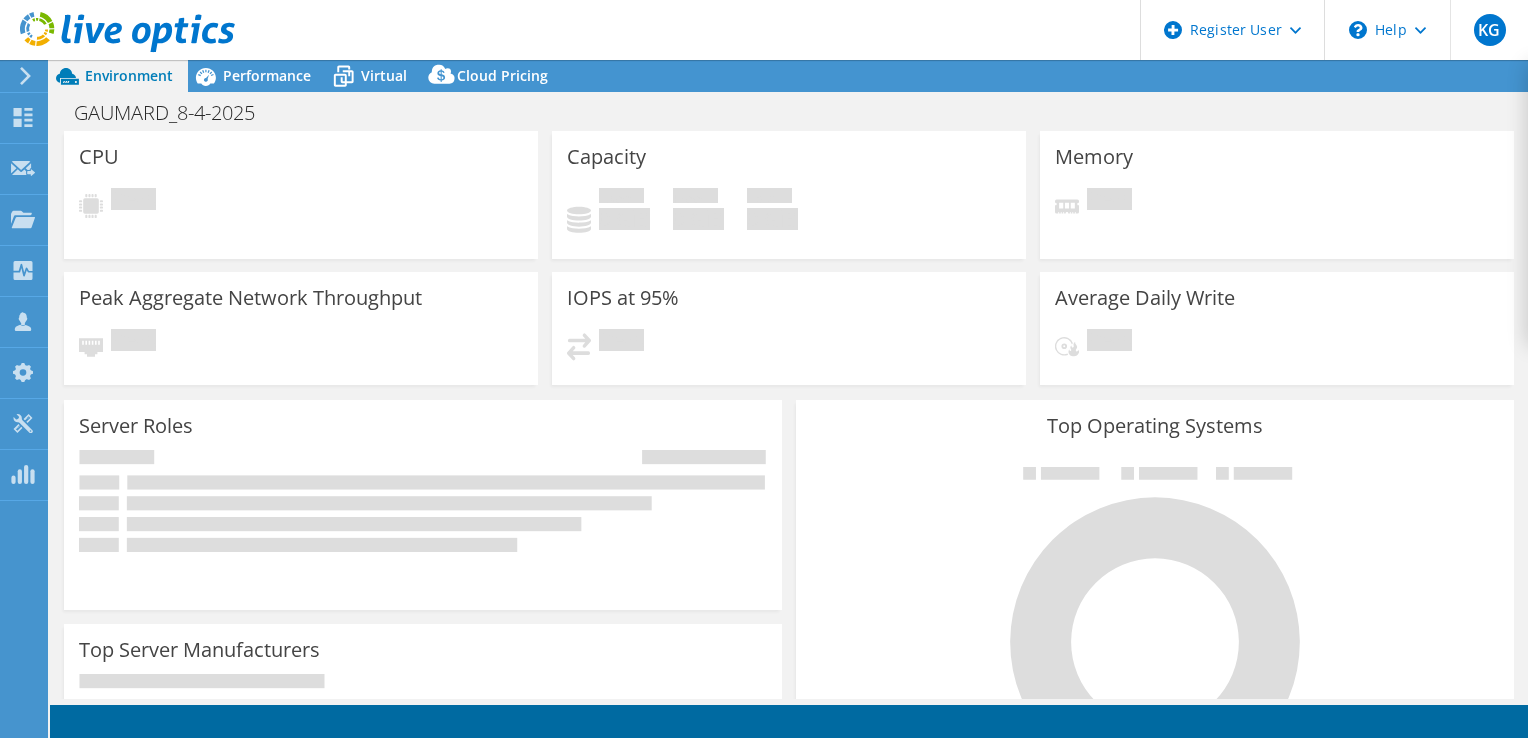 scroll, scrollTop: 0, scrollLeft: 0, axis: both 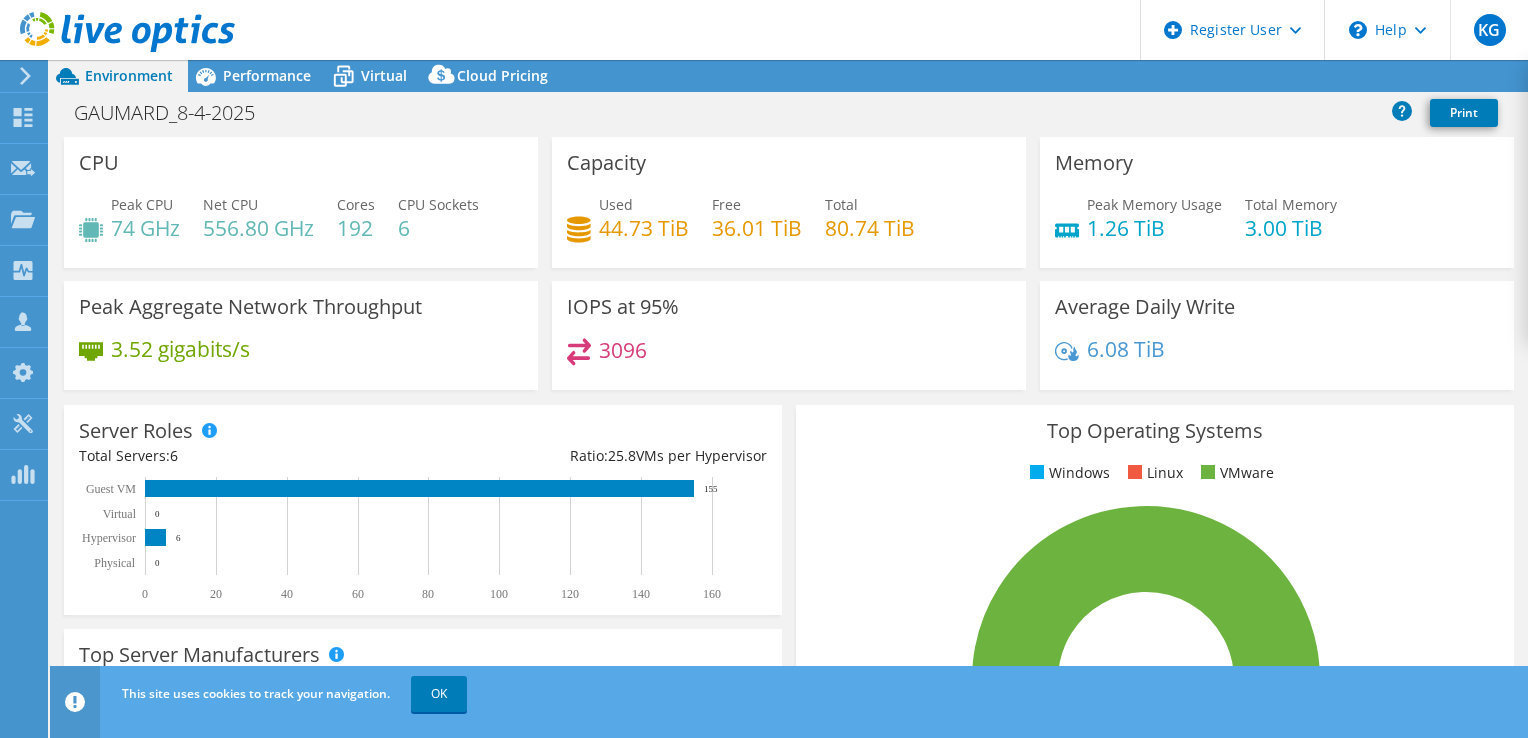 click 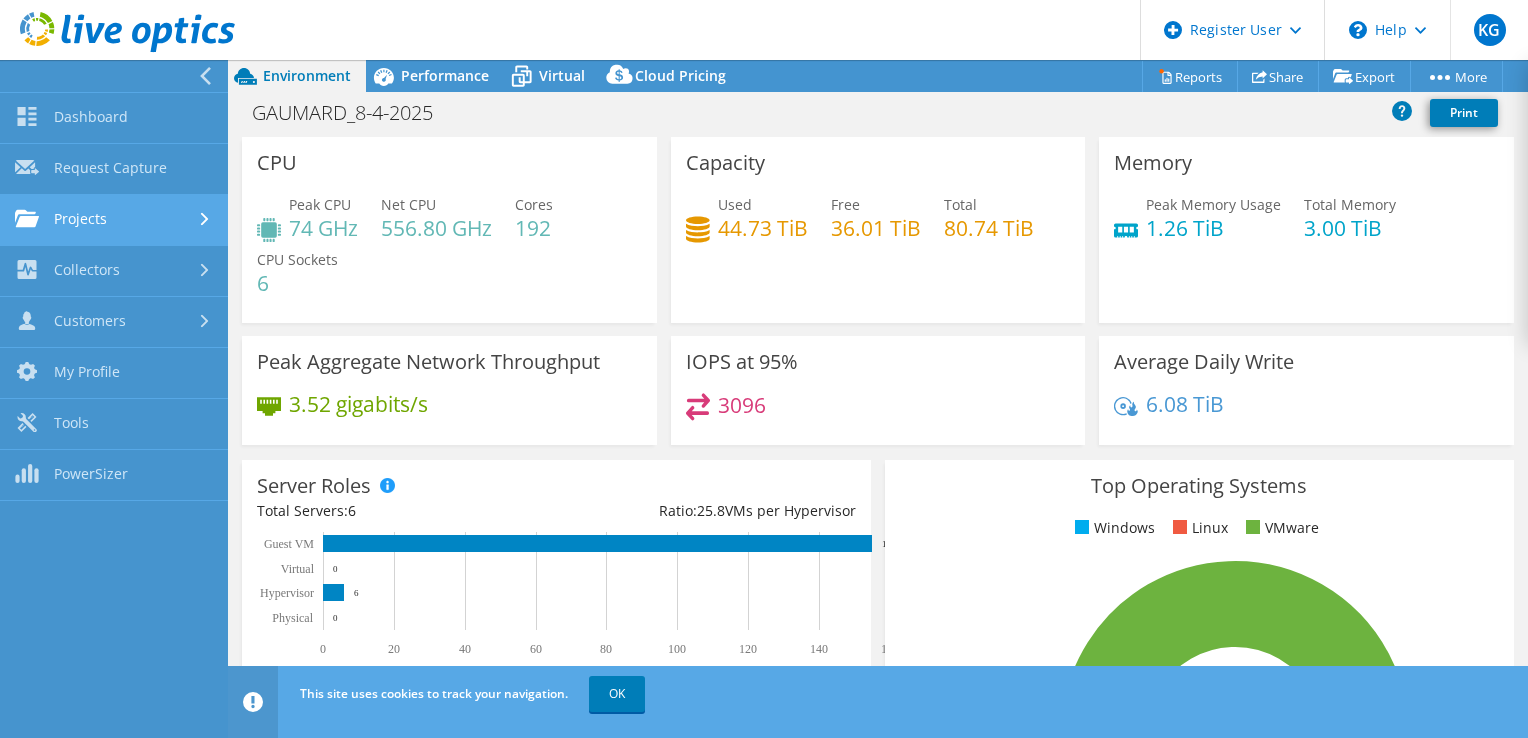 click on "Projects" at bounding box center (114, 220) 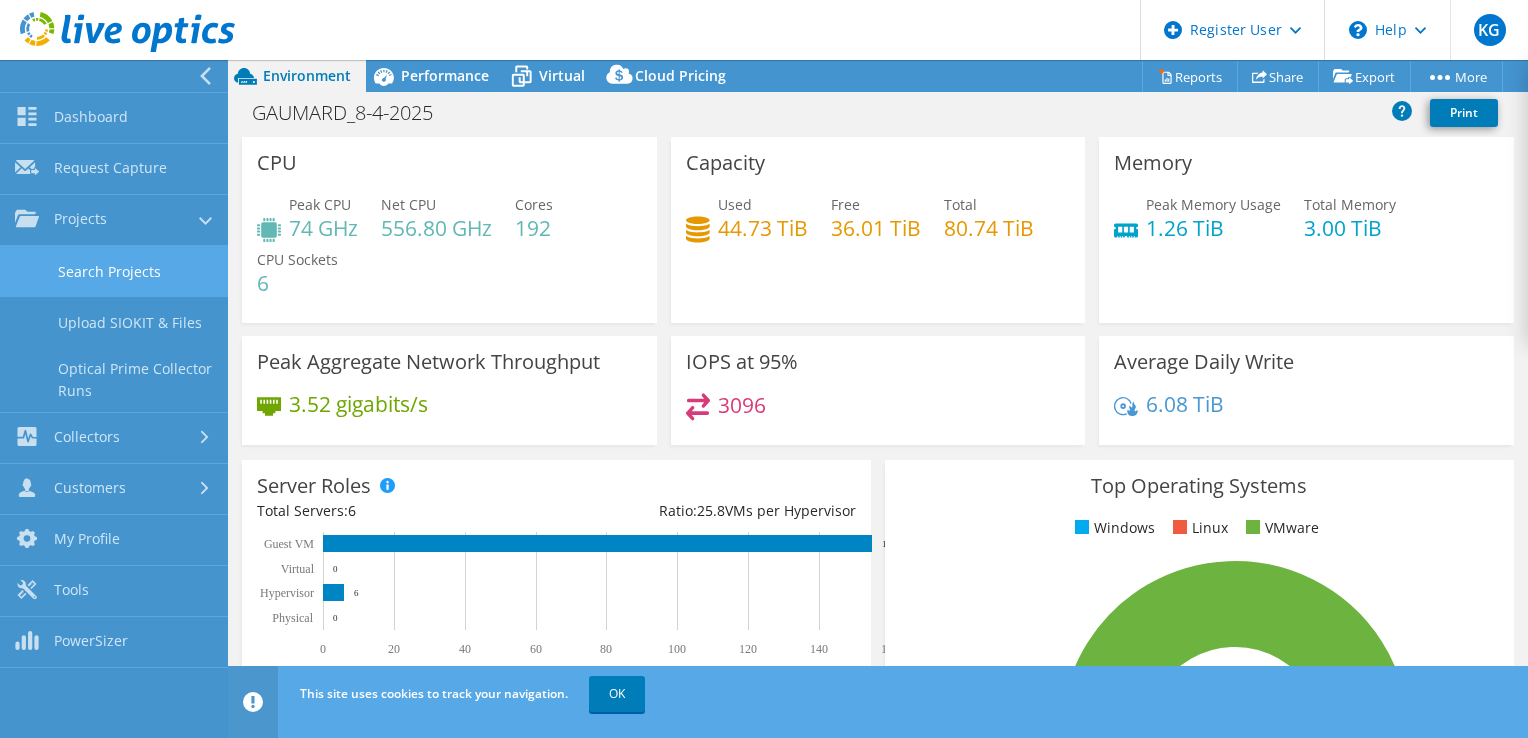click on "Search Projects" at bounding box center [114, 271] 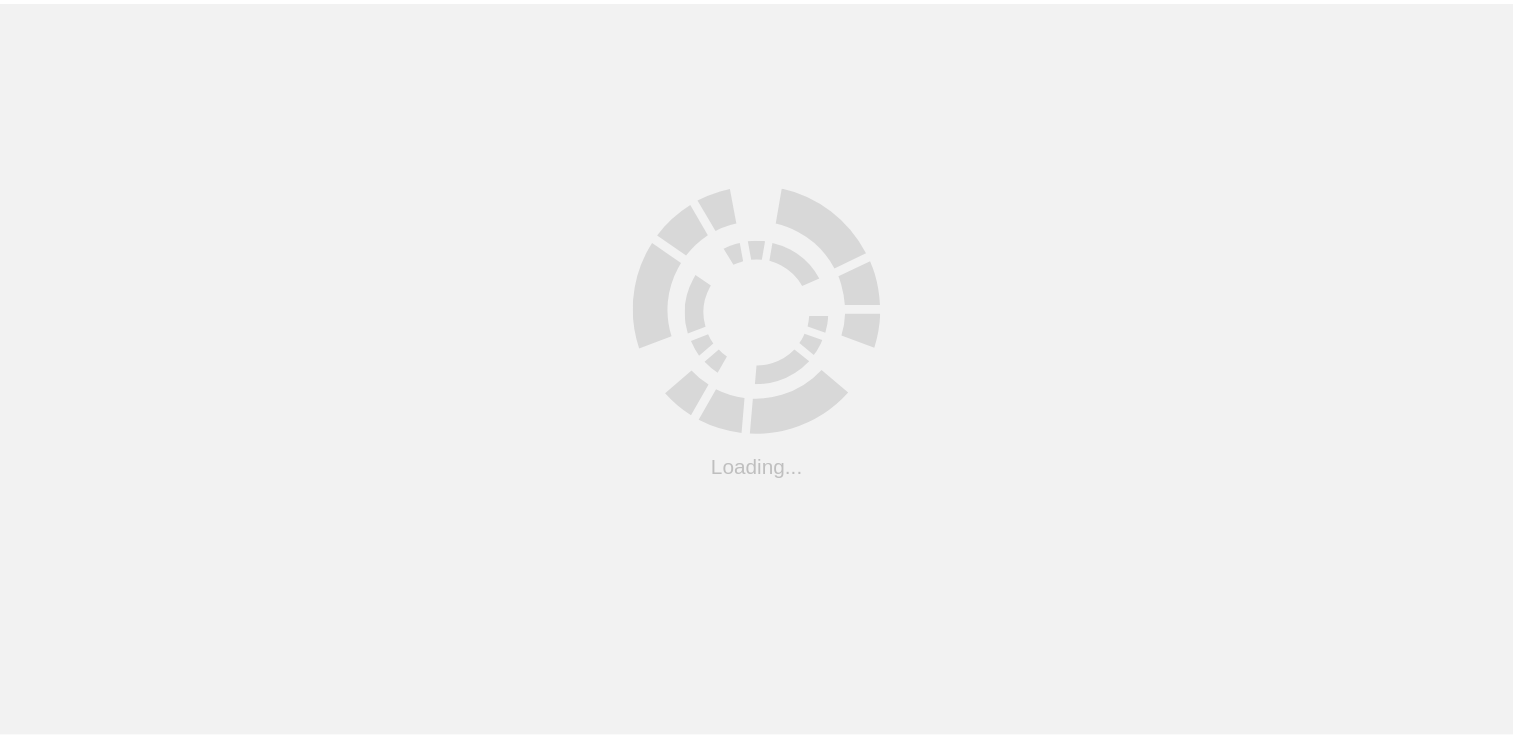 scroll, scrollTop: 0, scrollLeft: 0, axis: both 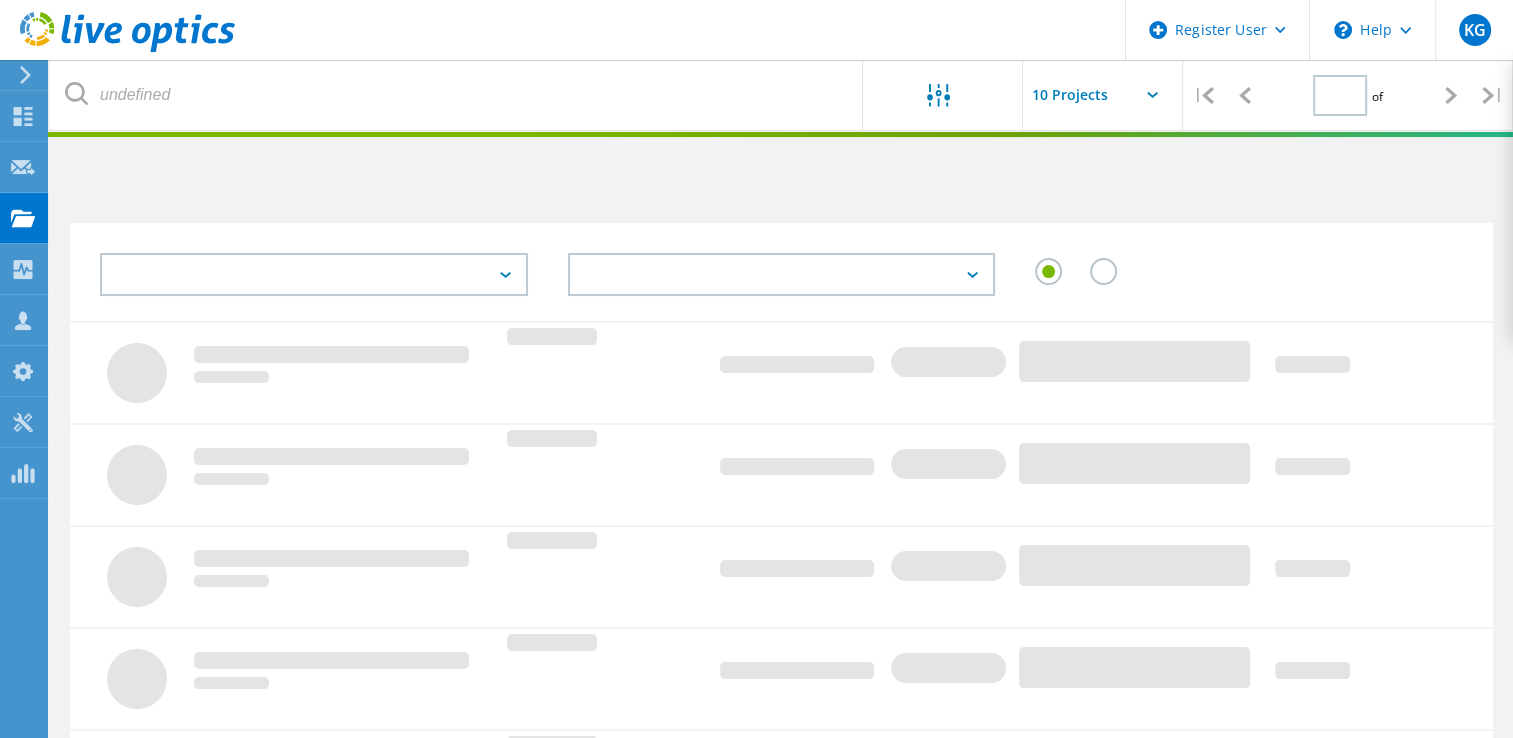 type on "1" 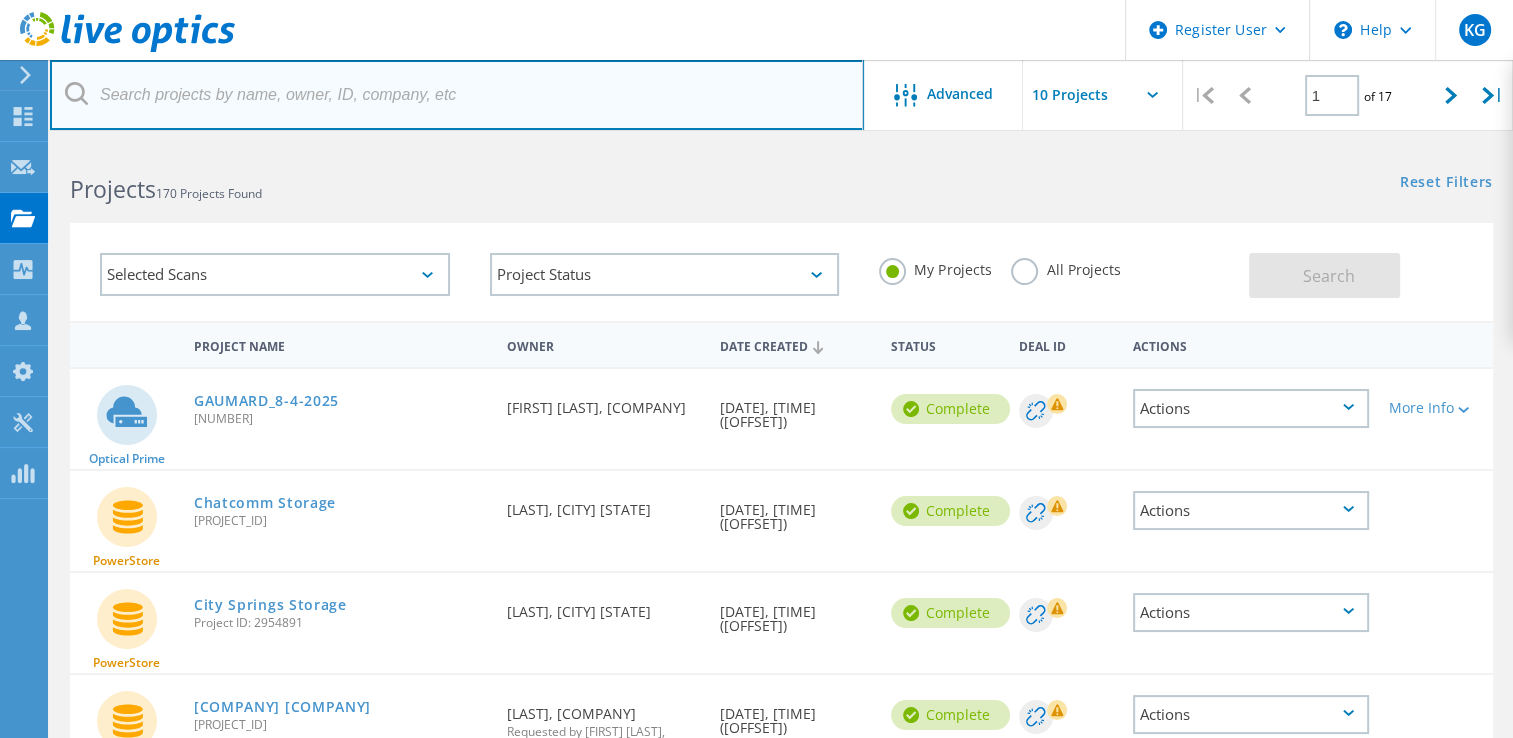 click at bounding box center [457, 95] 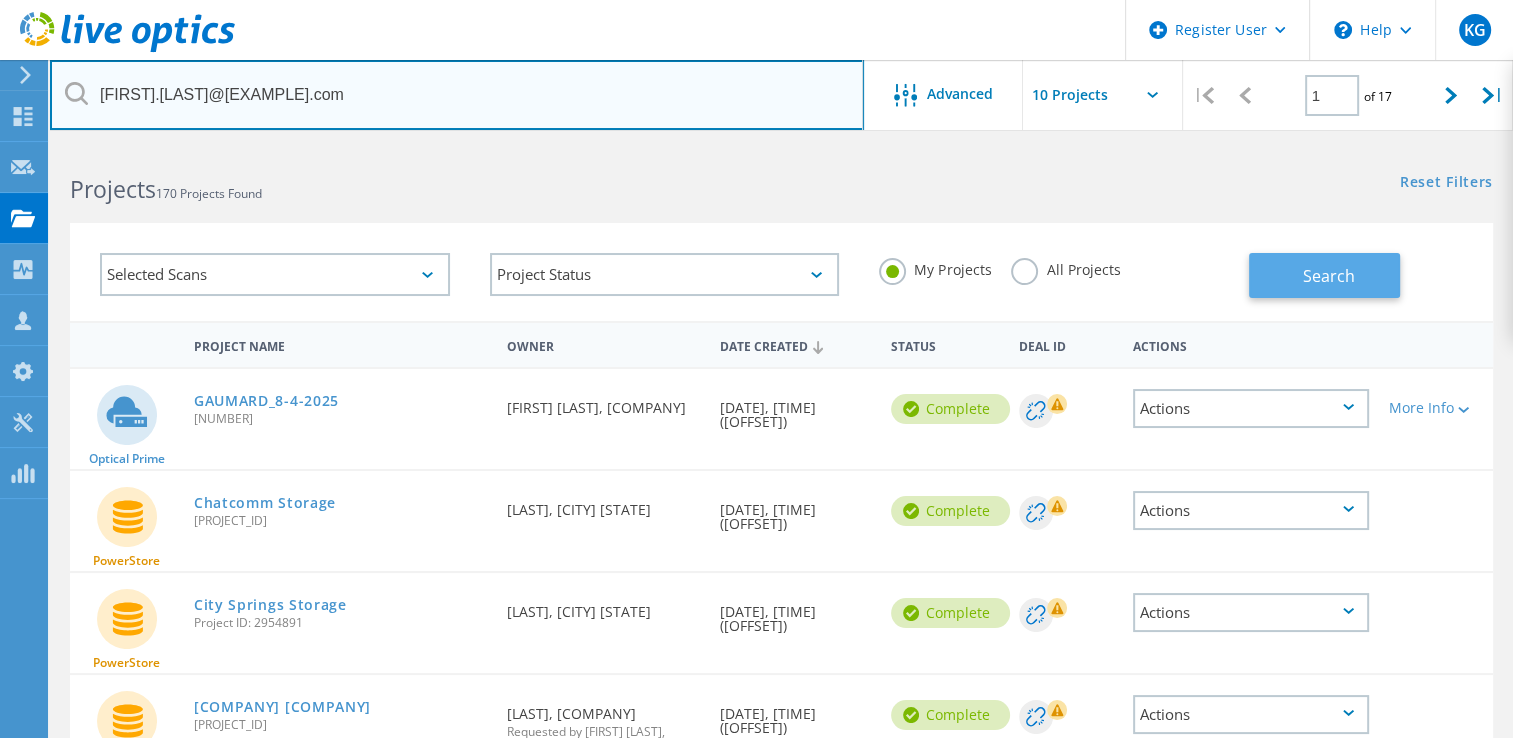 type on "[FIRST].[LAST]@[EXAMPLE.COM]" 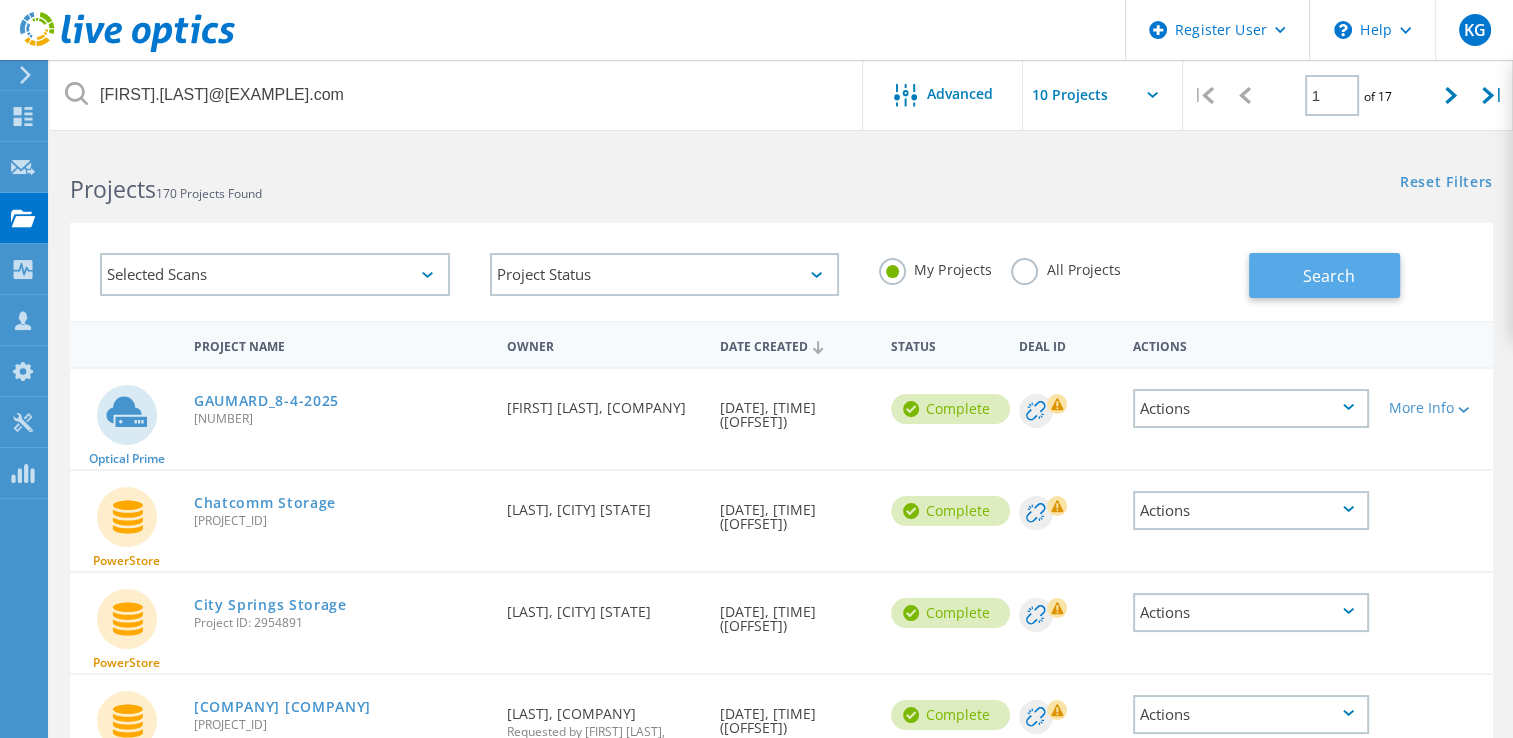 click on "Search" 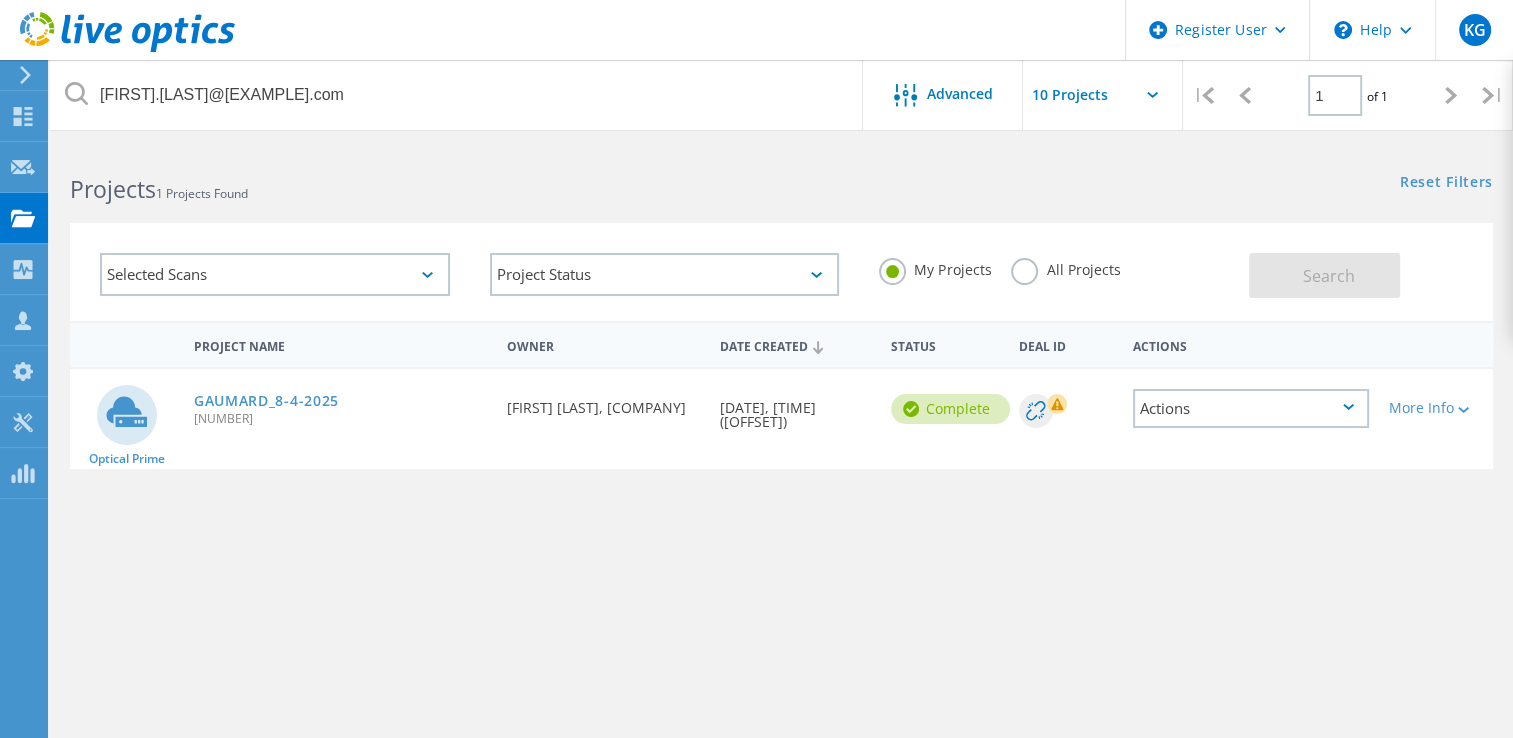 click on "All Projects" 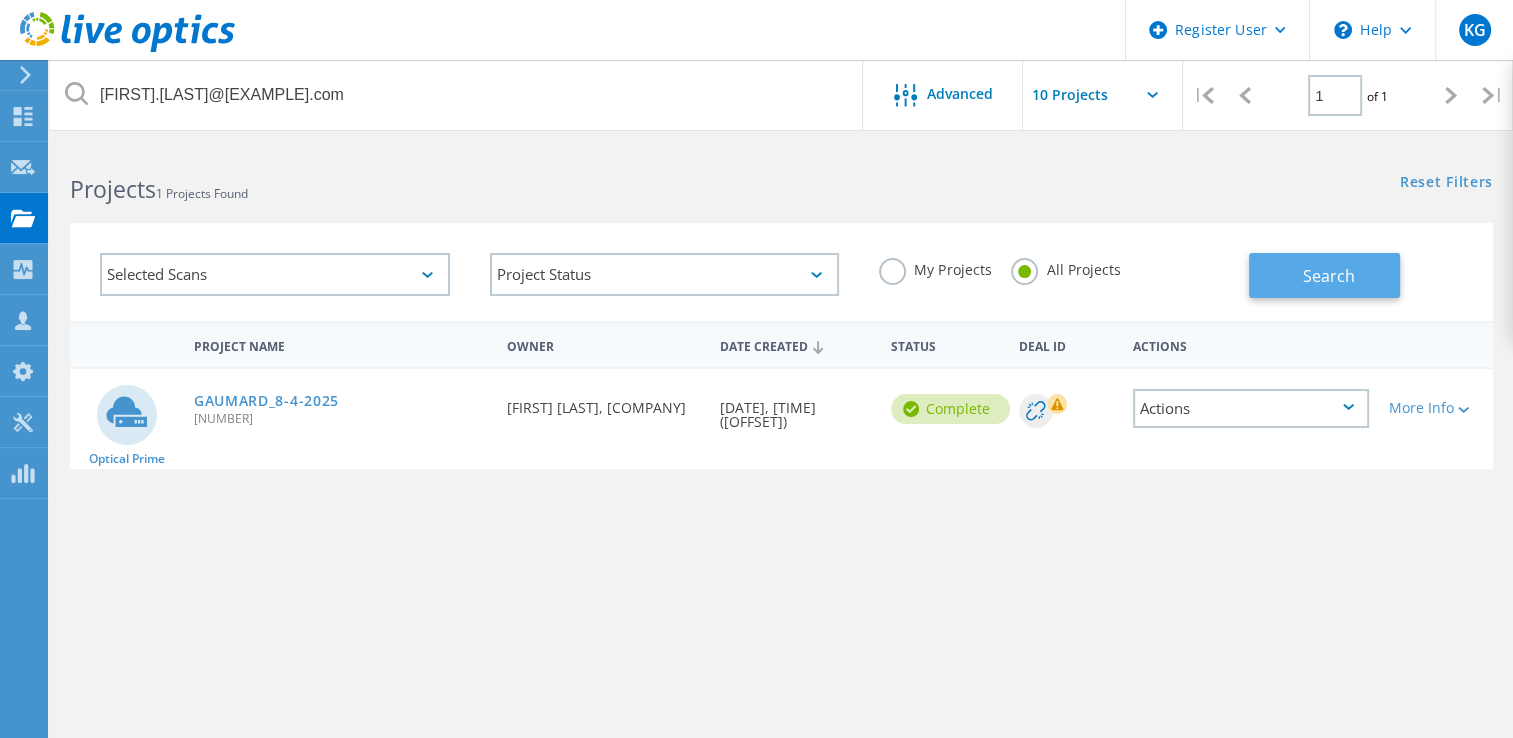 click on "Search" 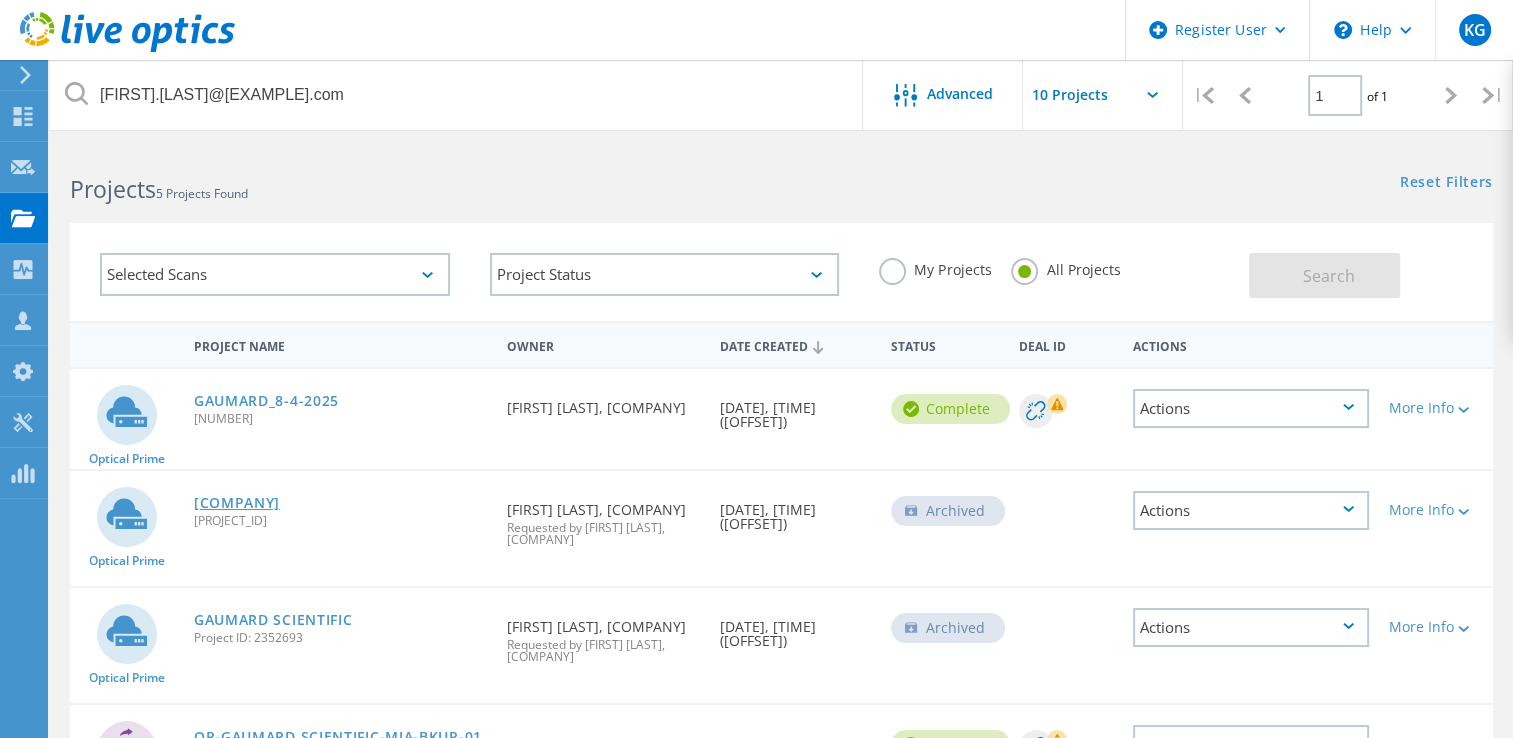 click on "Gaumard Scientific" 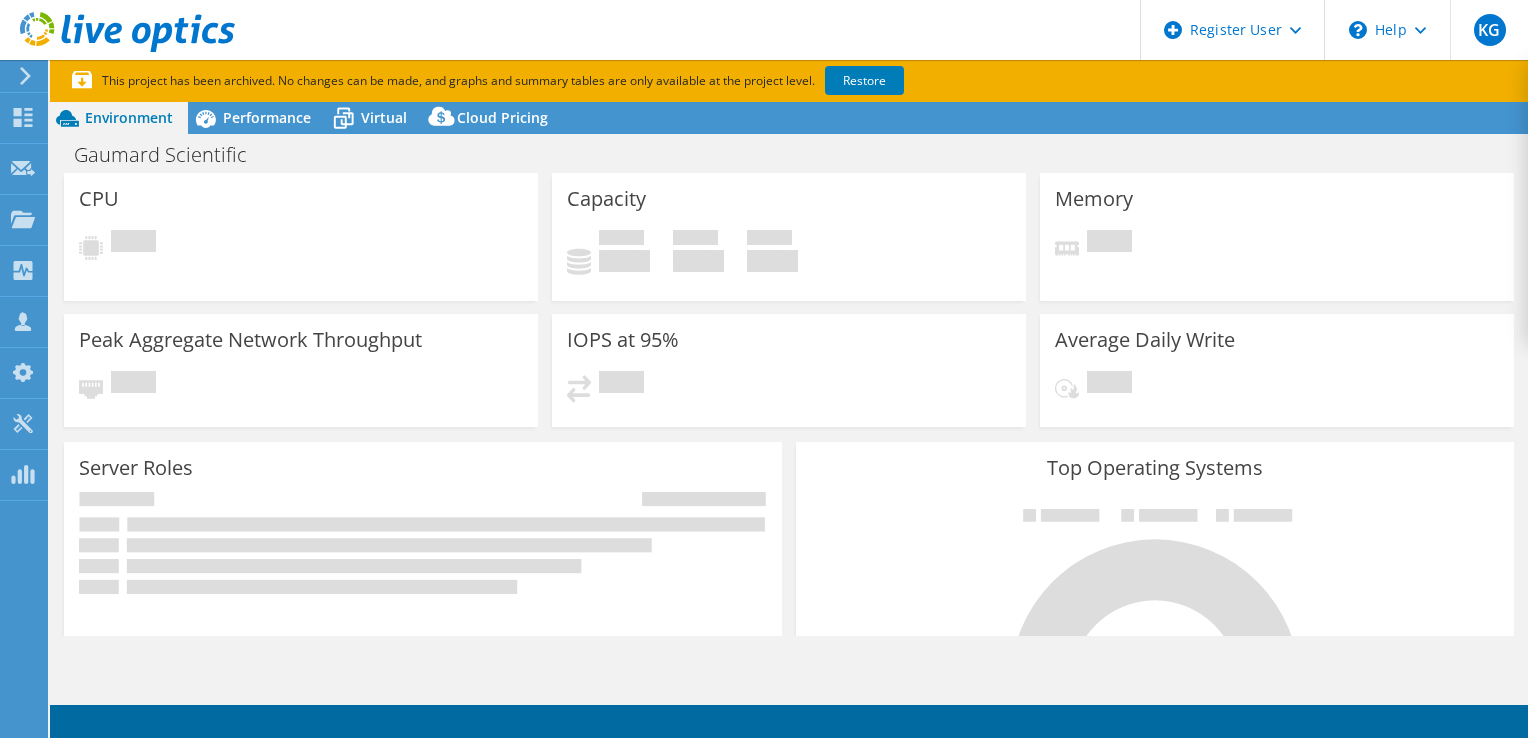 scroll, scrollTop: 0, scrollLeft: 0, axis: both 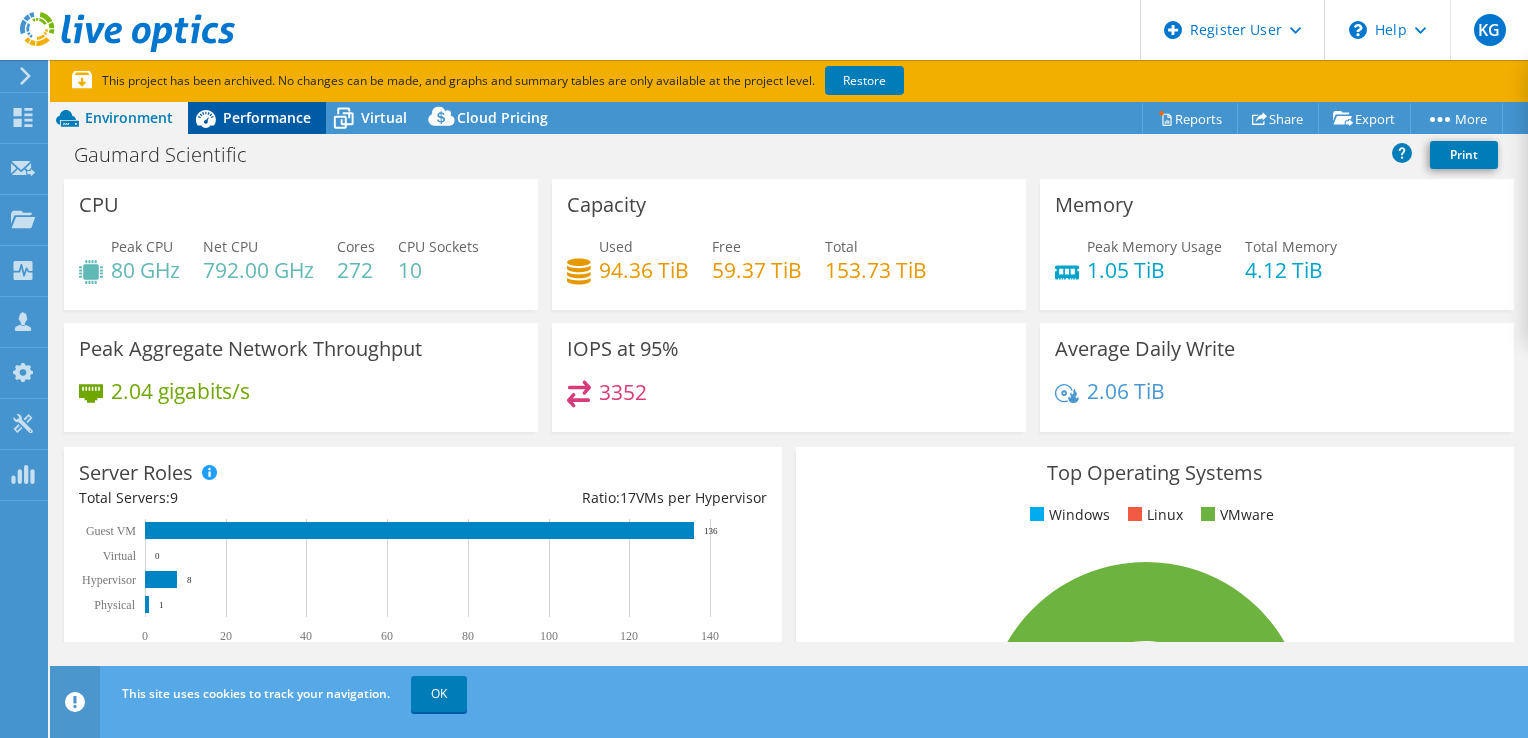 click on "Performance" at bounding box center (267, 117) 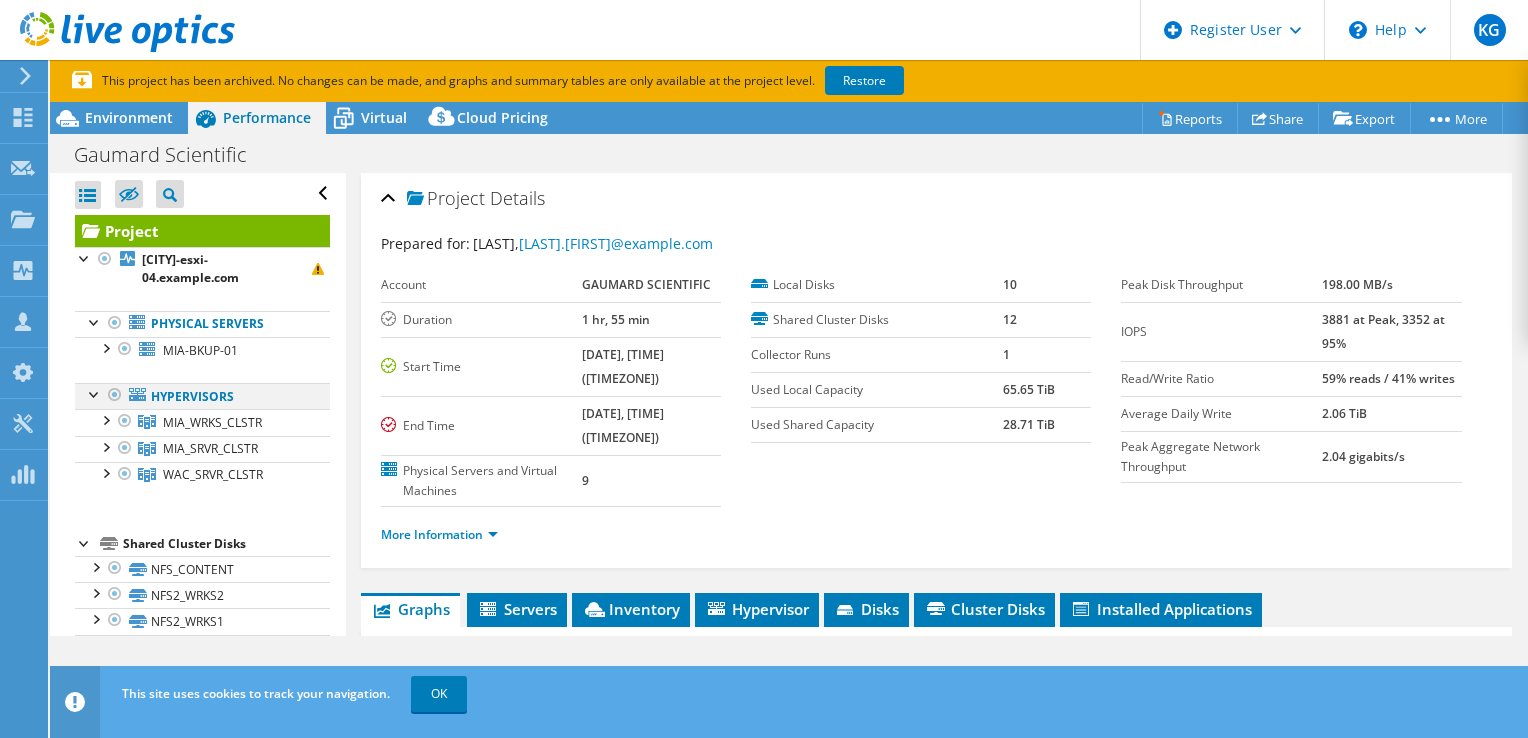 click at bounding box center [115, 395] 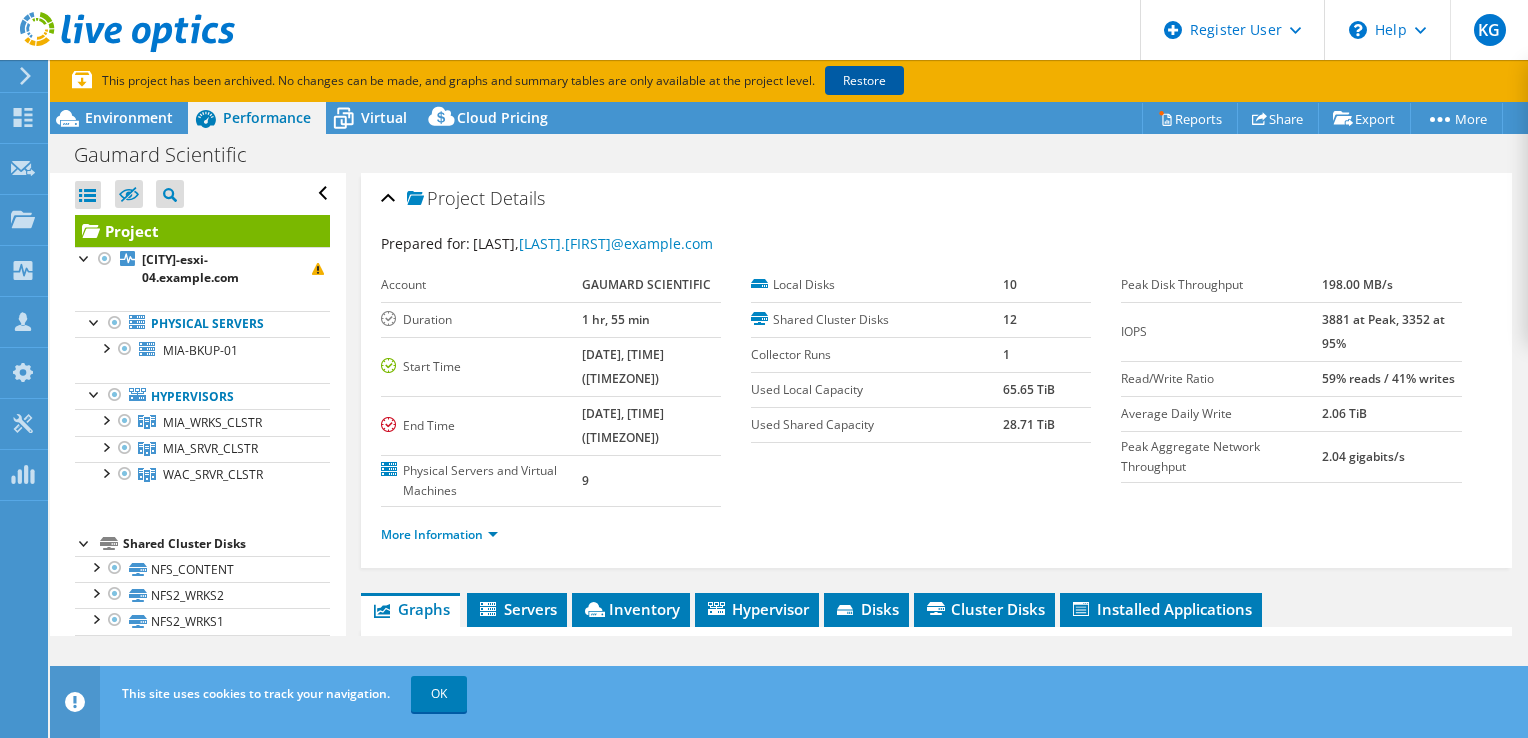 click on "Restore" at bounding box center (864, 80) 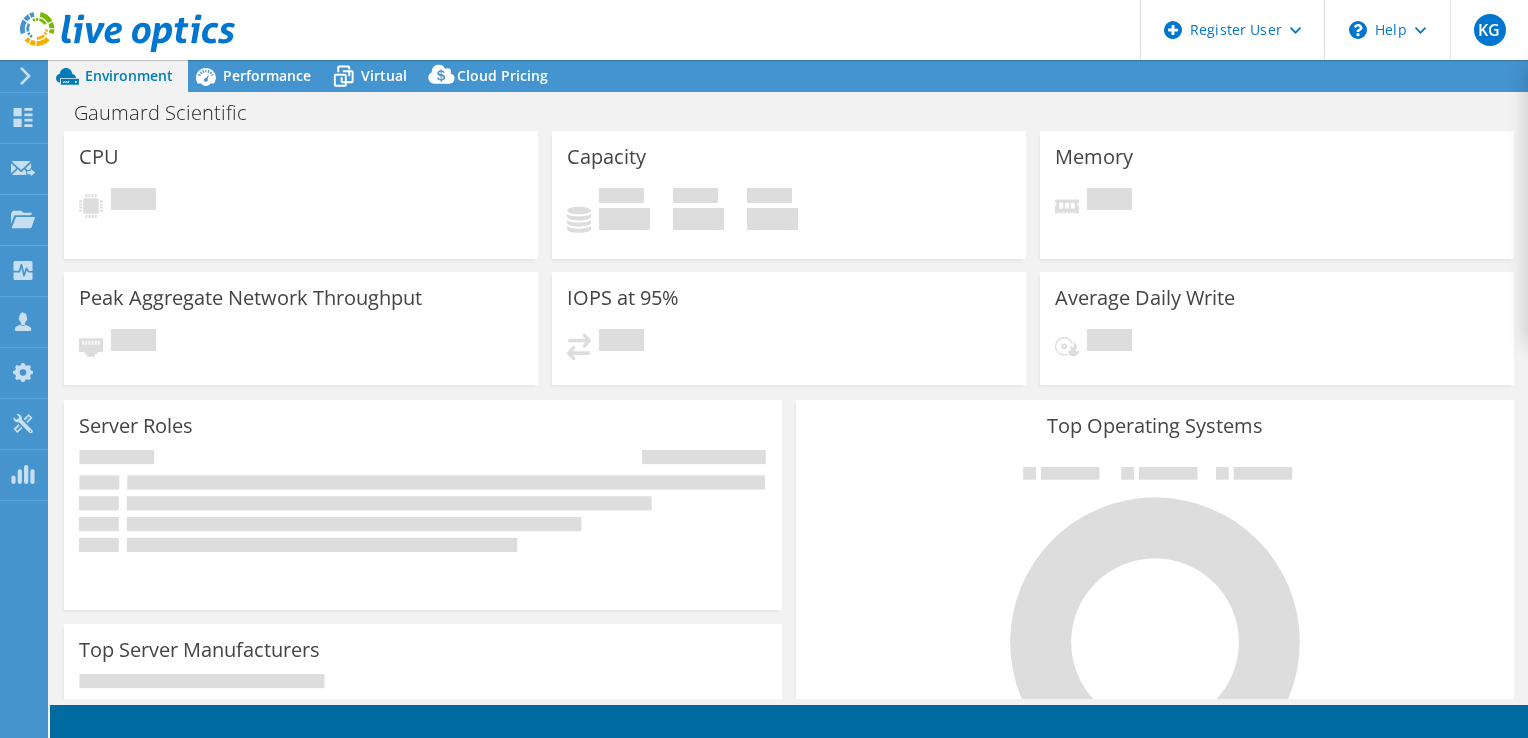 scroll, scrollTop: 0, scrollLeft: 0, axis: both 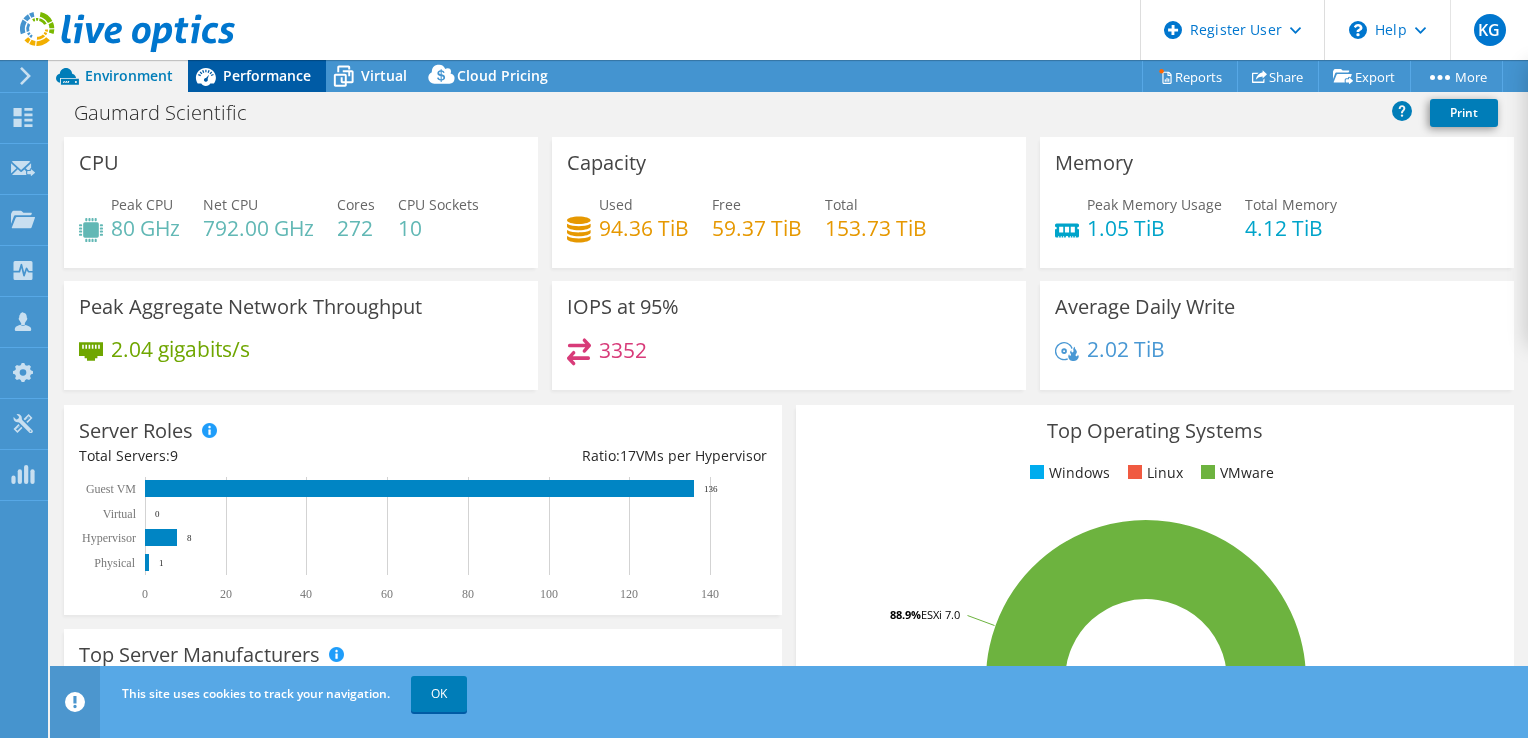 click on "Performance" at bounding box center [267, 75] 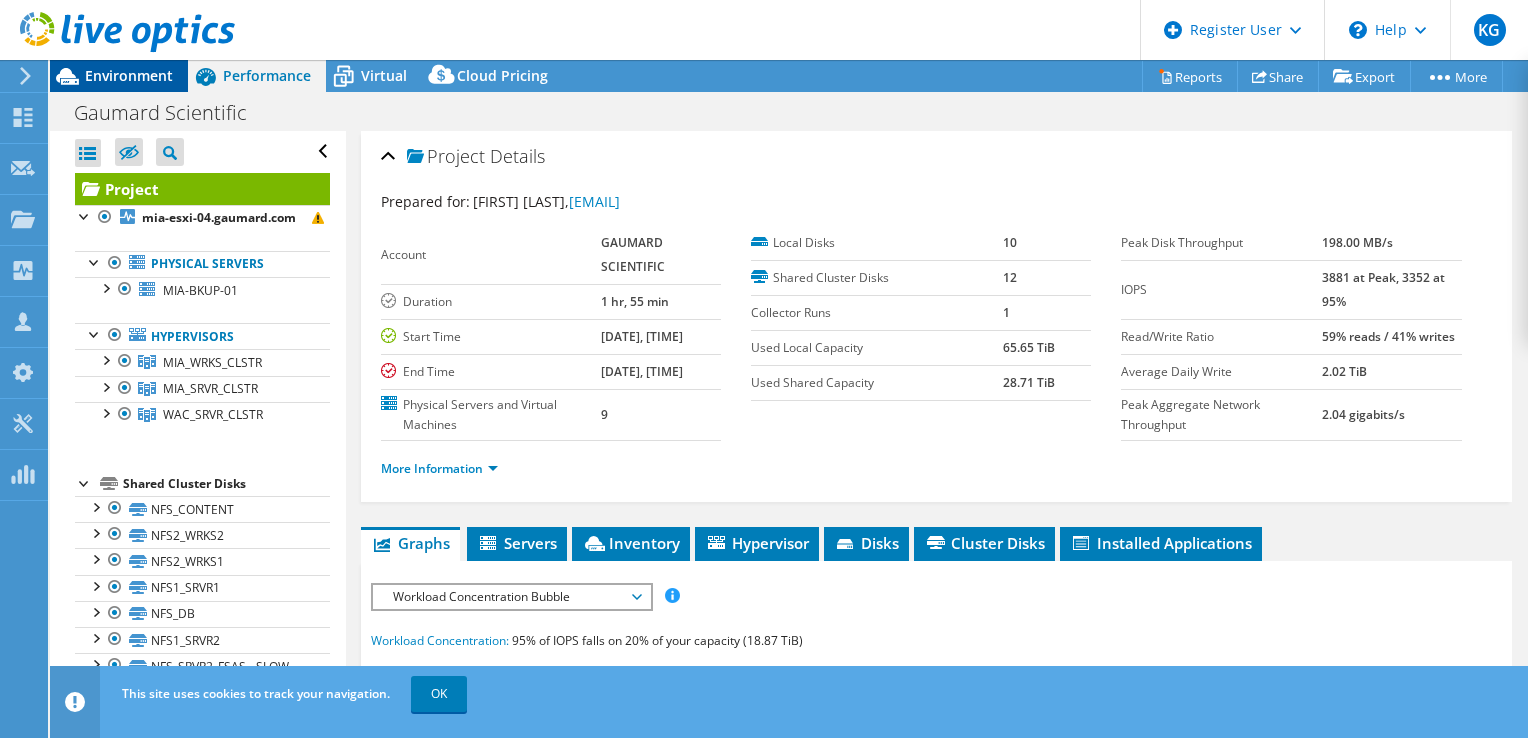 click on "Environment" at bounding box center [129, 75] 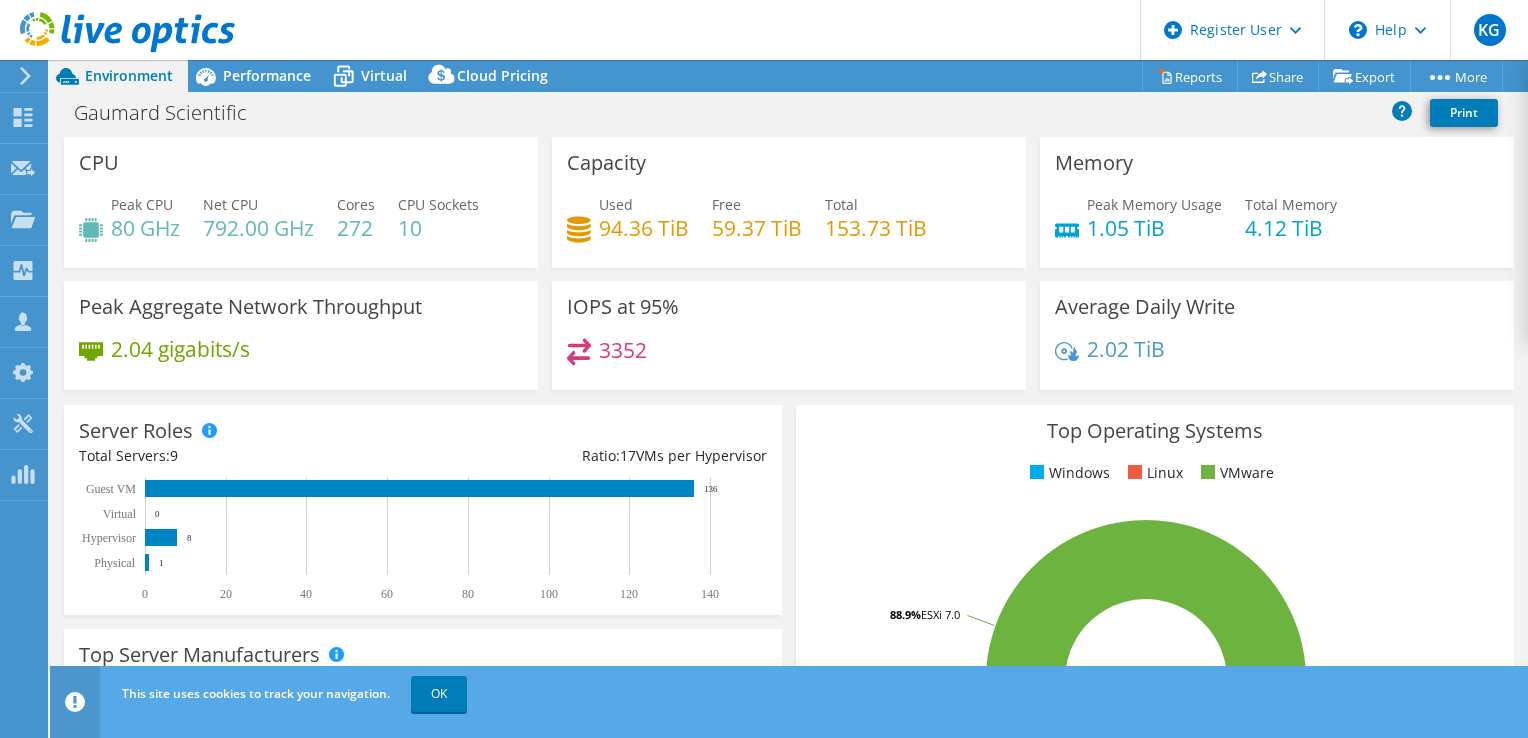click on "Peak Memory Usage
1.05 TiB
Total Memory
4.12 TiB" at bounding box center (1277, 226) 